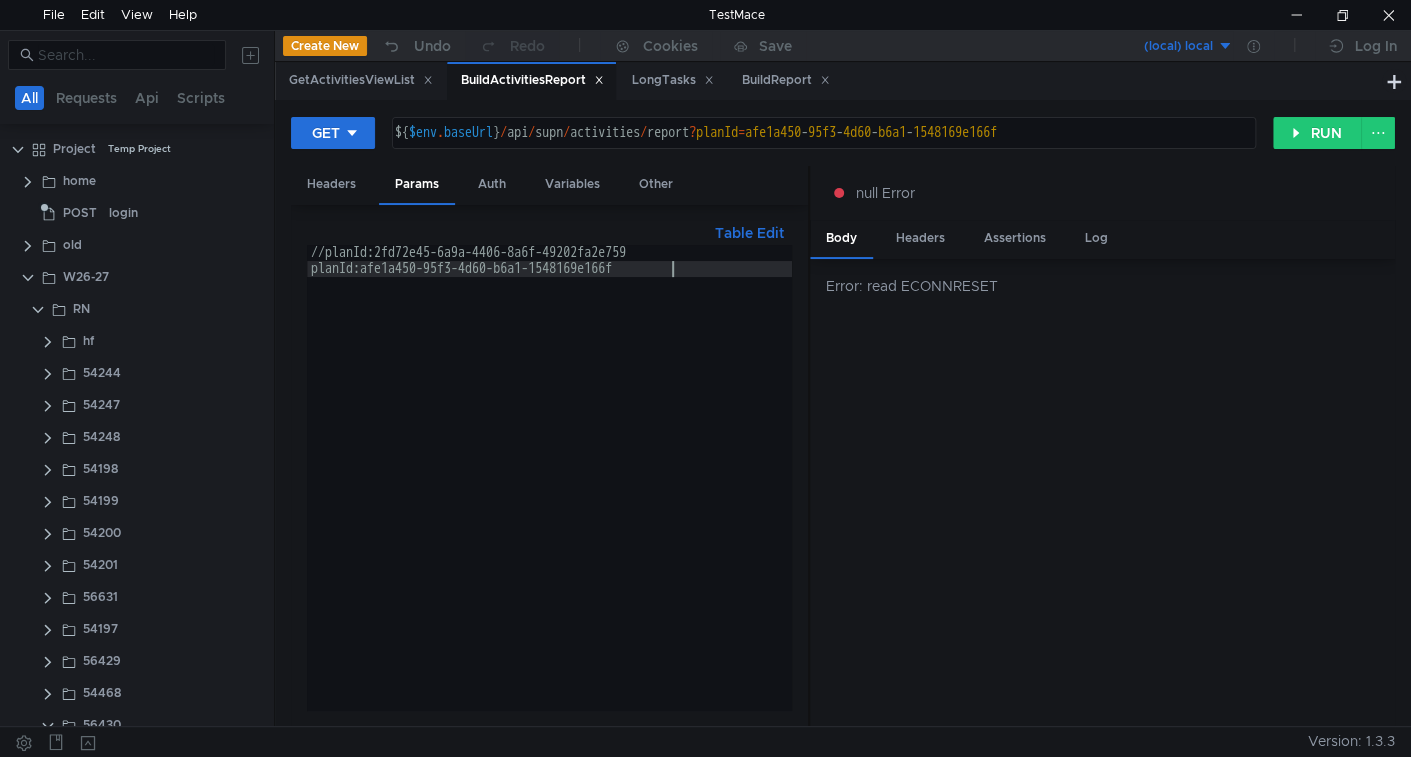 scroll, scrollTop: 0, scrollLeft: 0, axis: both 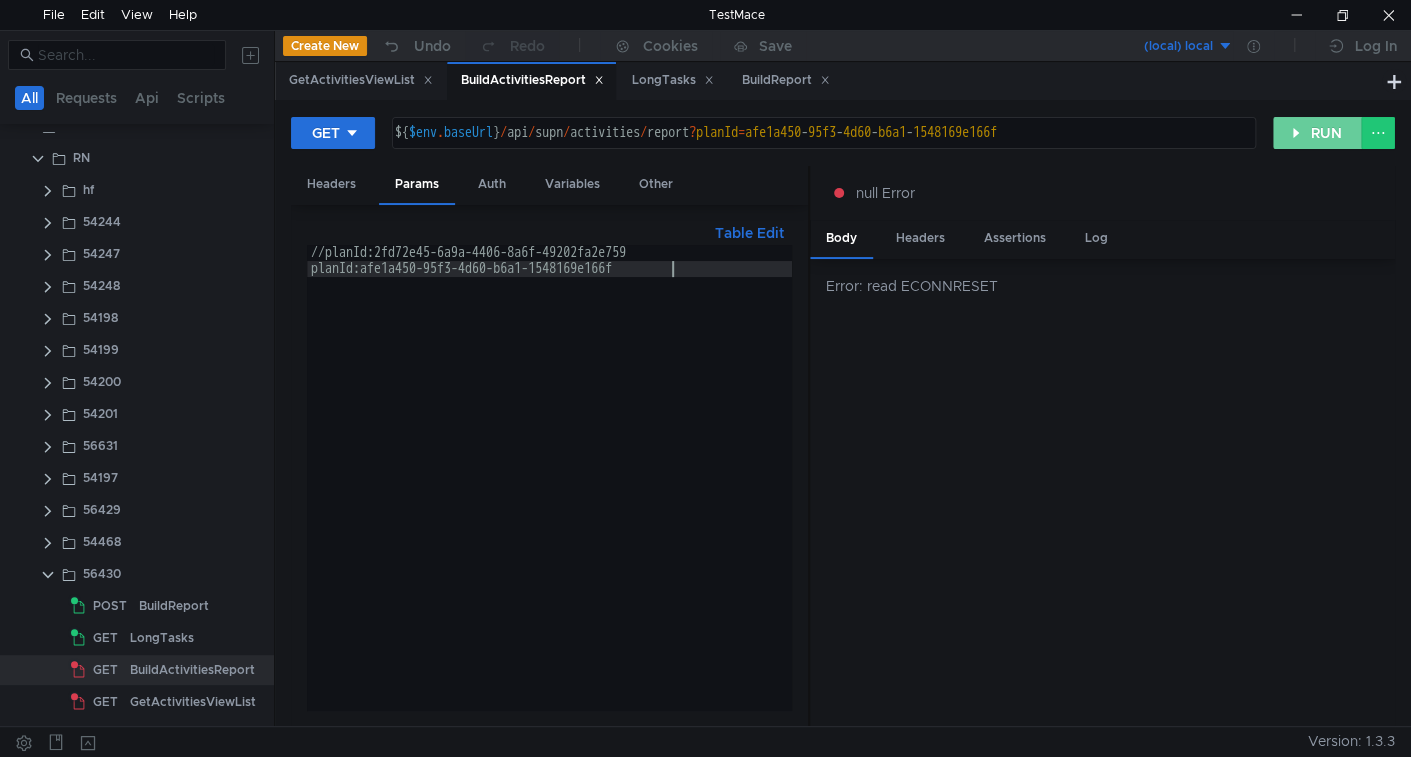 click on "RUN" 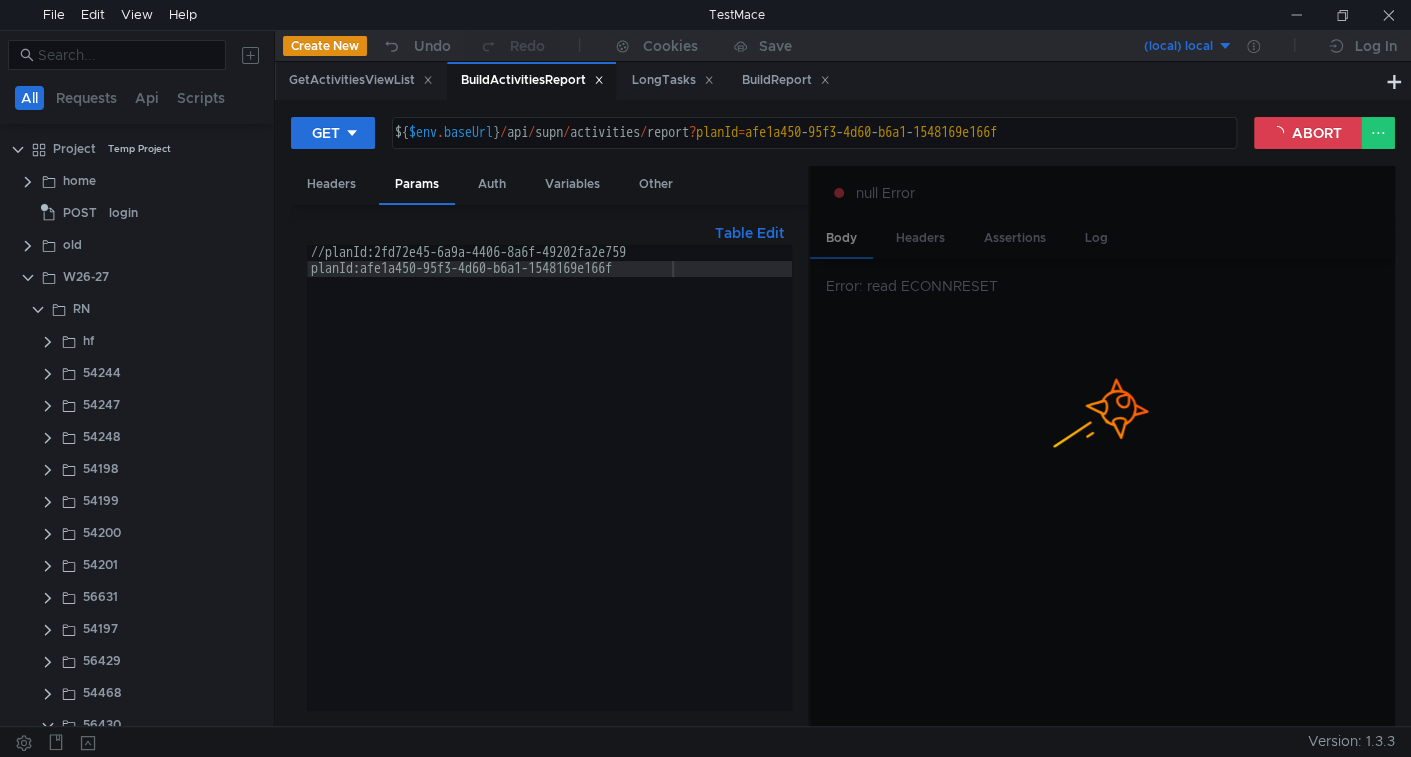 scroll, scrollTop: 0, scrollLeft: 0, axis: both 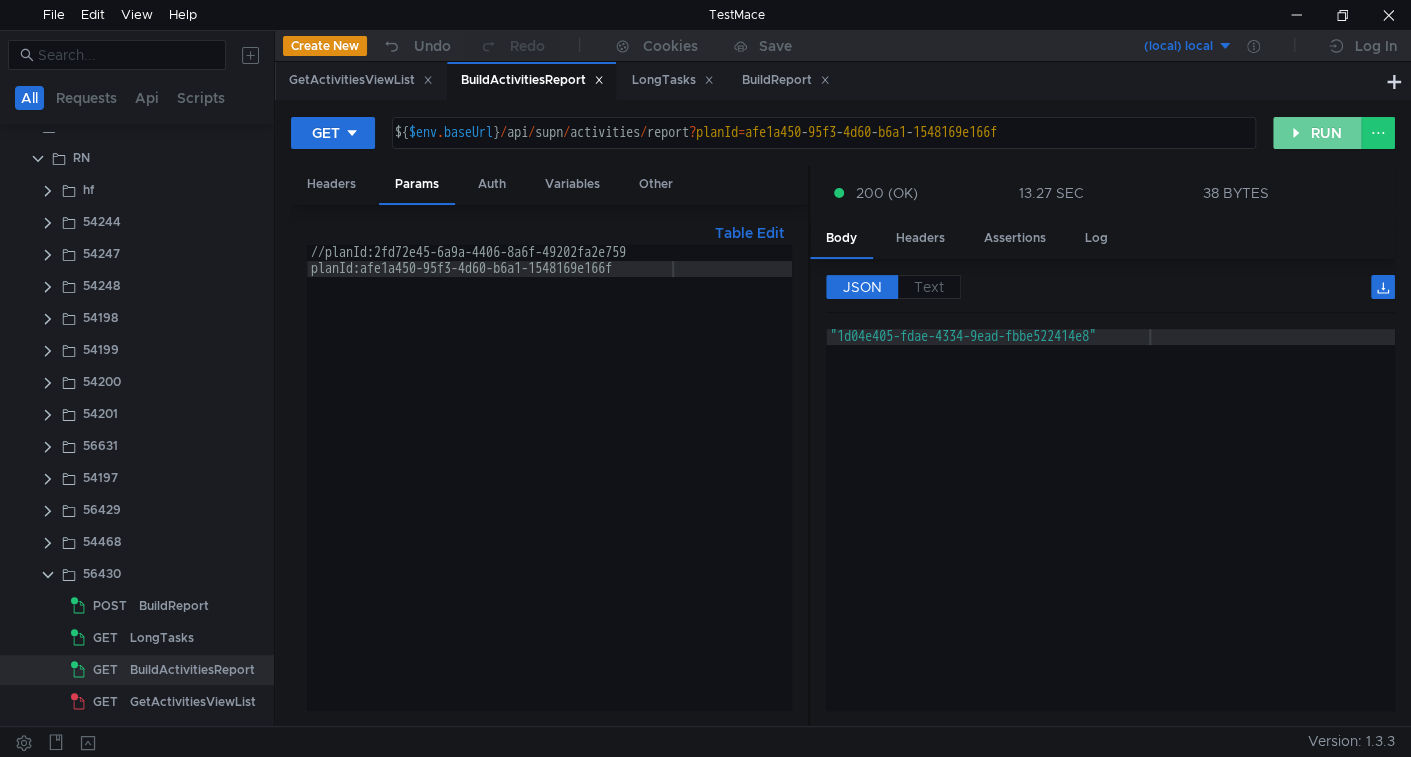 click on "RUN" 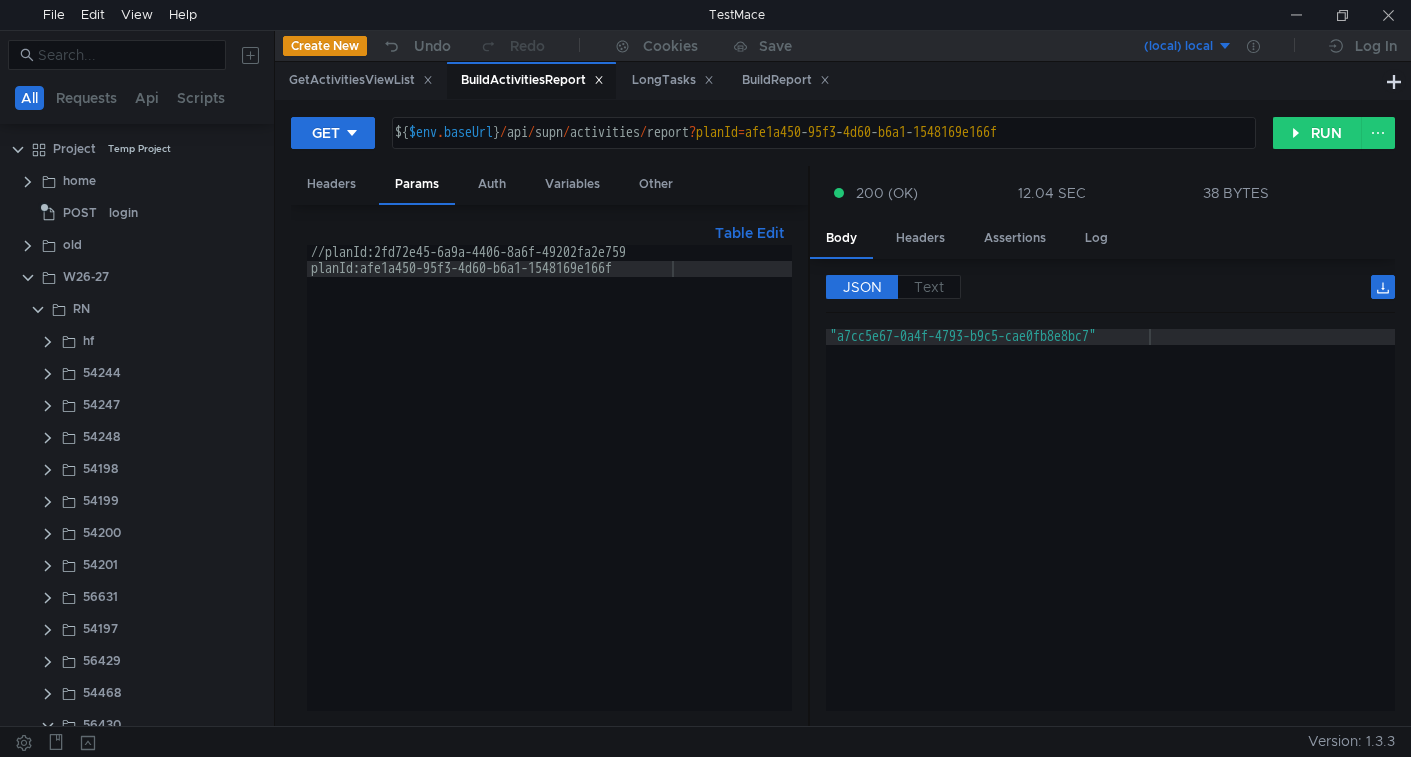scroll, scrollTop: 0, scrollLeft: 0, axis: both 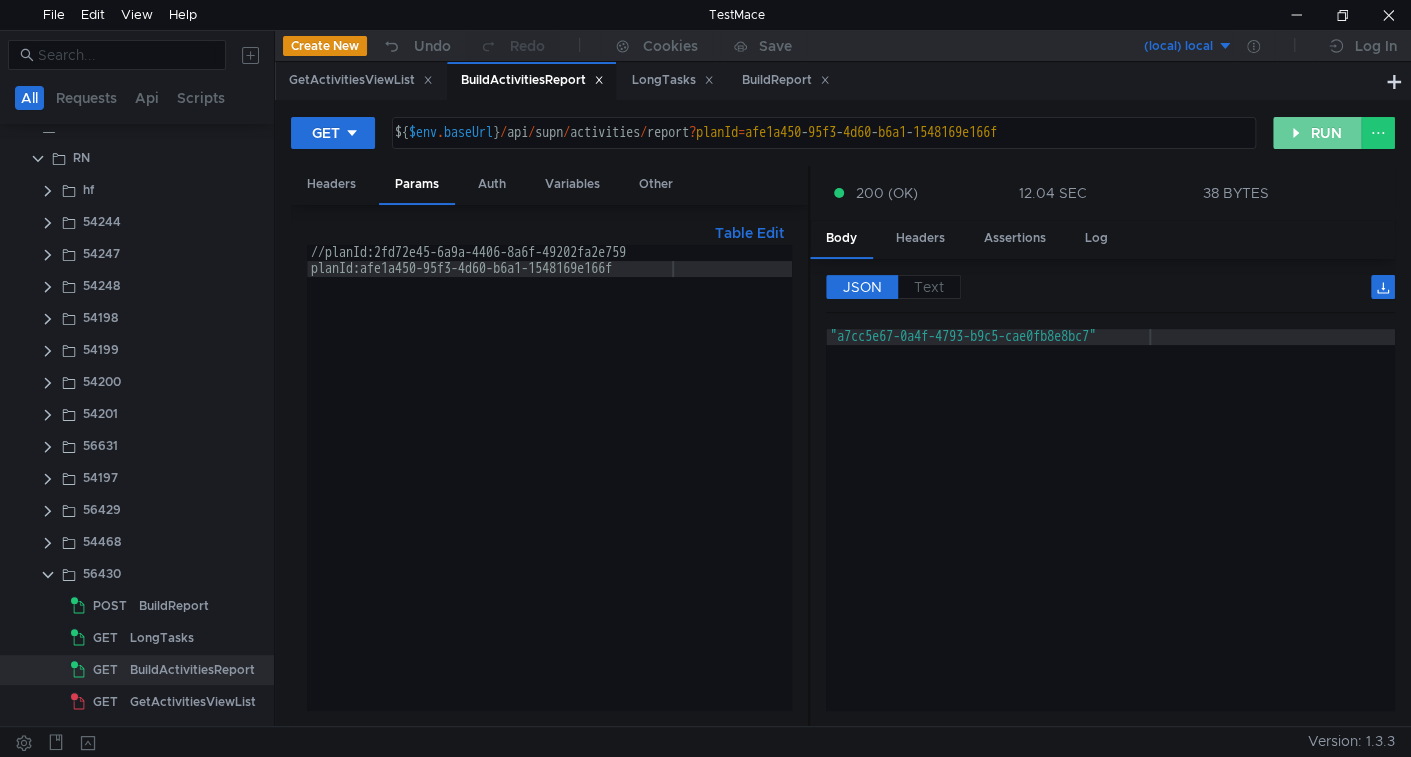 click on "RUN" 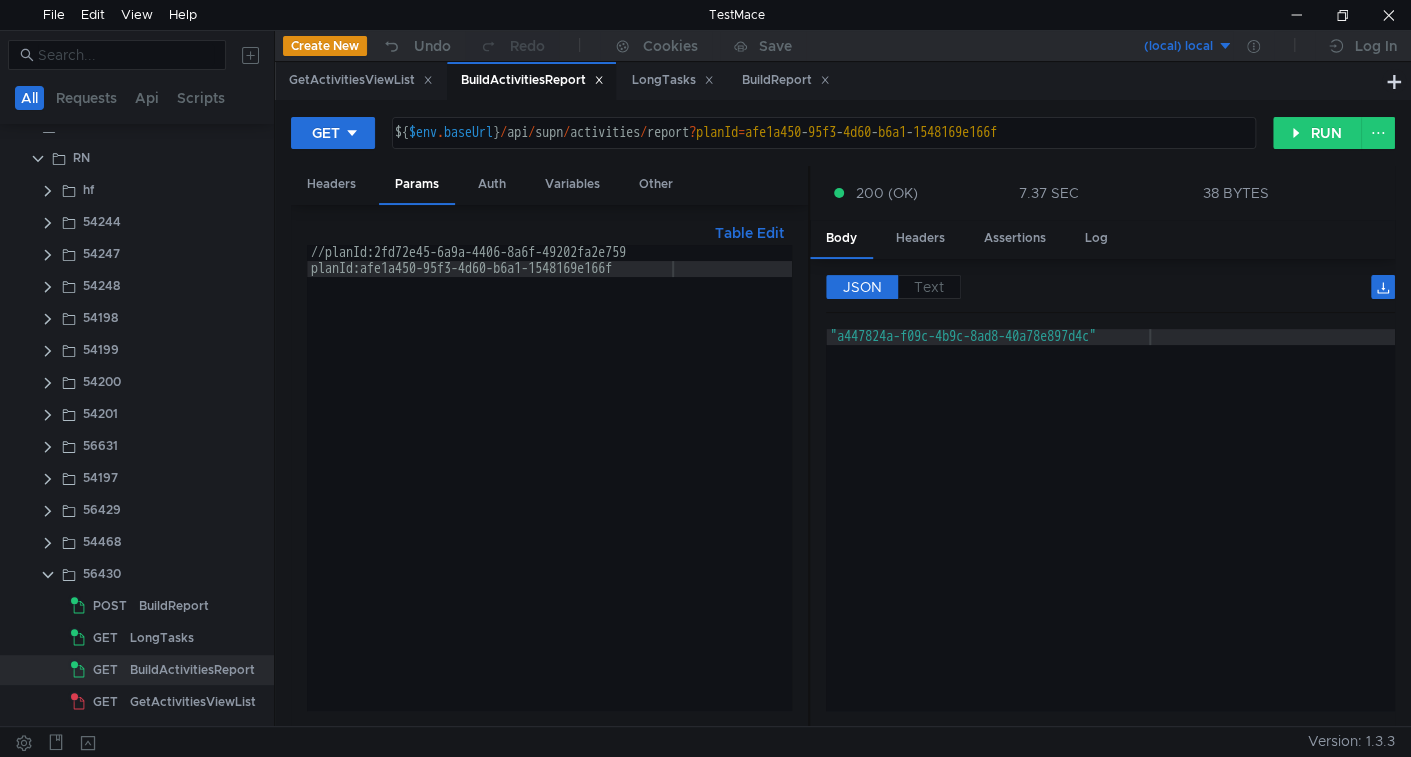 type on ""a447824a-f09c-4b9c-8ad8-40a78e897d4c"" 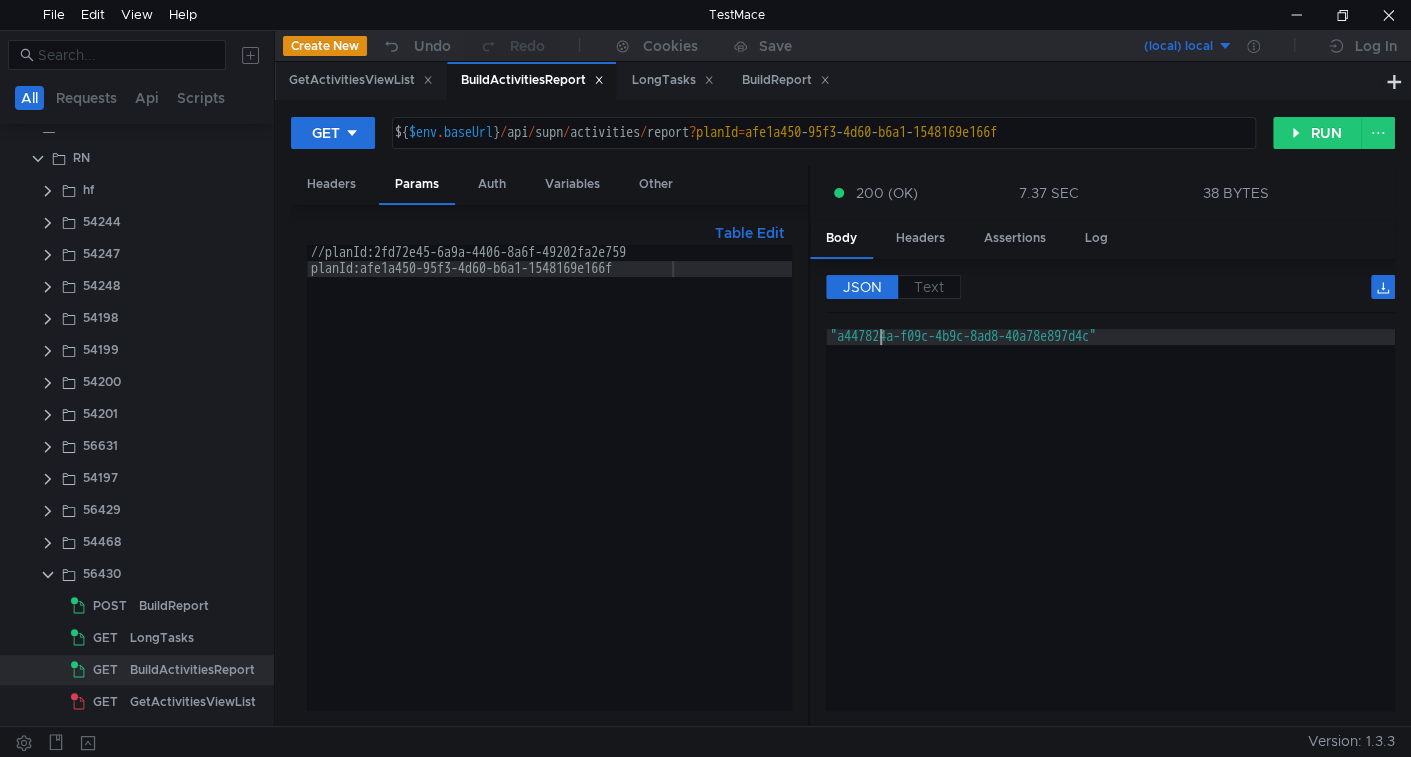 click on ""a447824a-f09c-4b9c-8ad8-40a78e897d4c"" 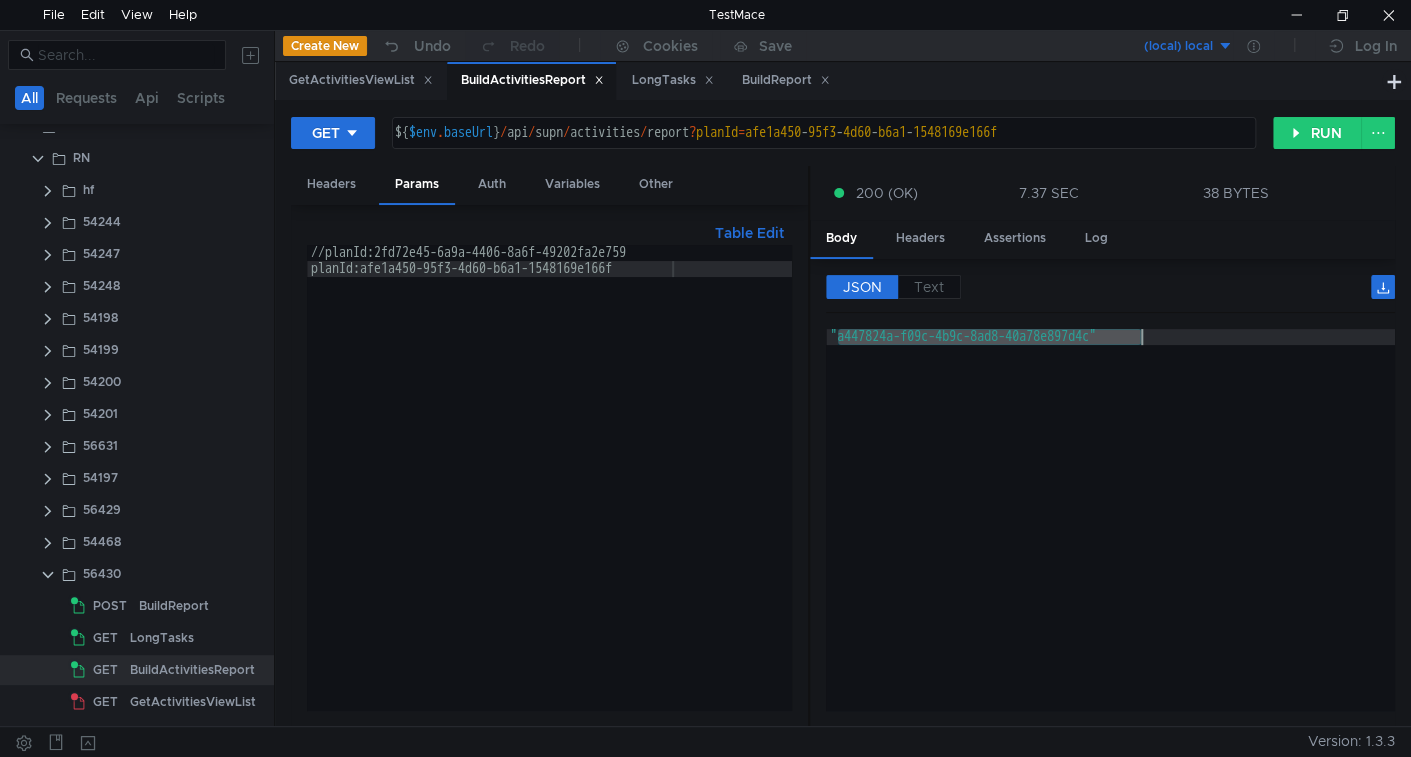 drag, startPoint x: 876, startPoint y: 338, endPoint x: 1087, endPoint y: 331, distance: 211.11609 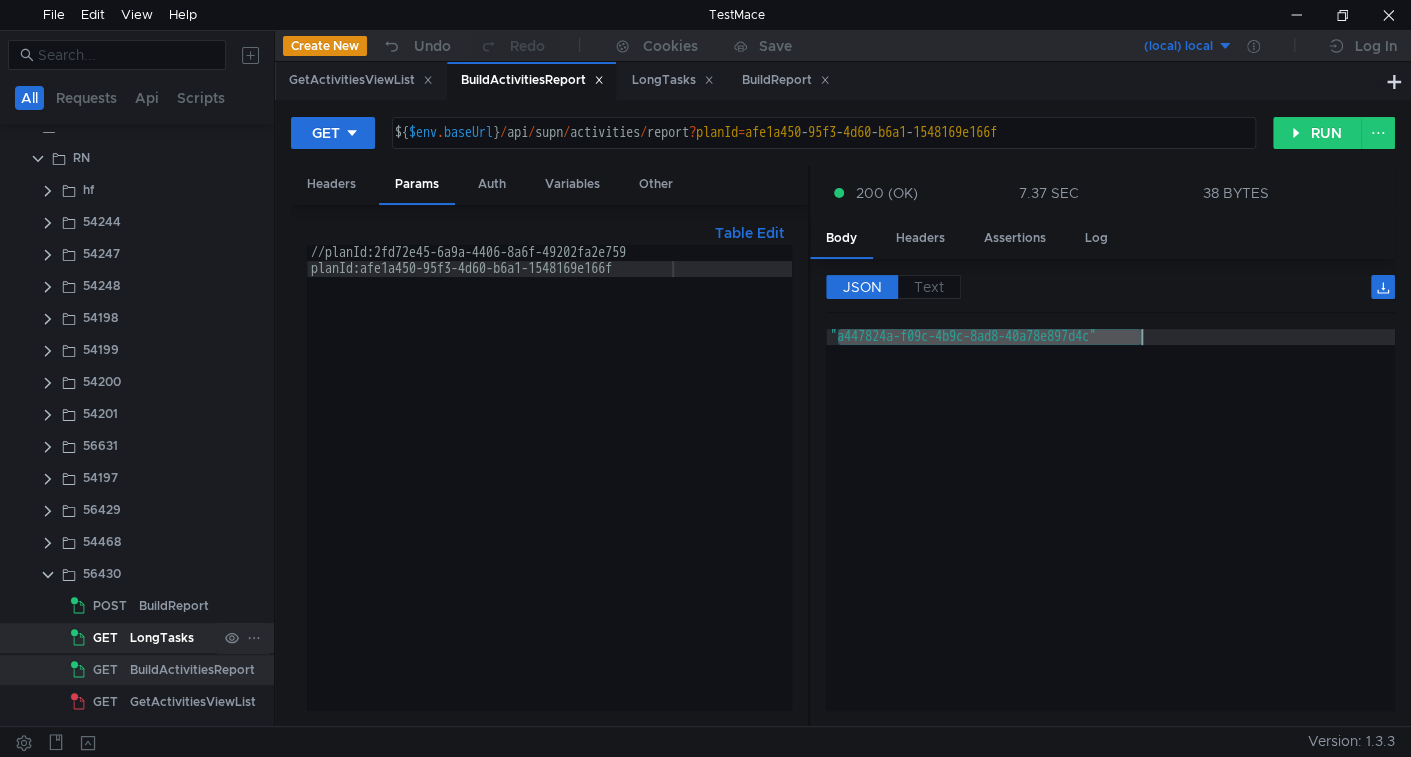 click on "GET" 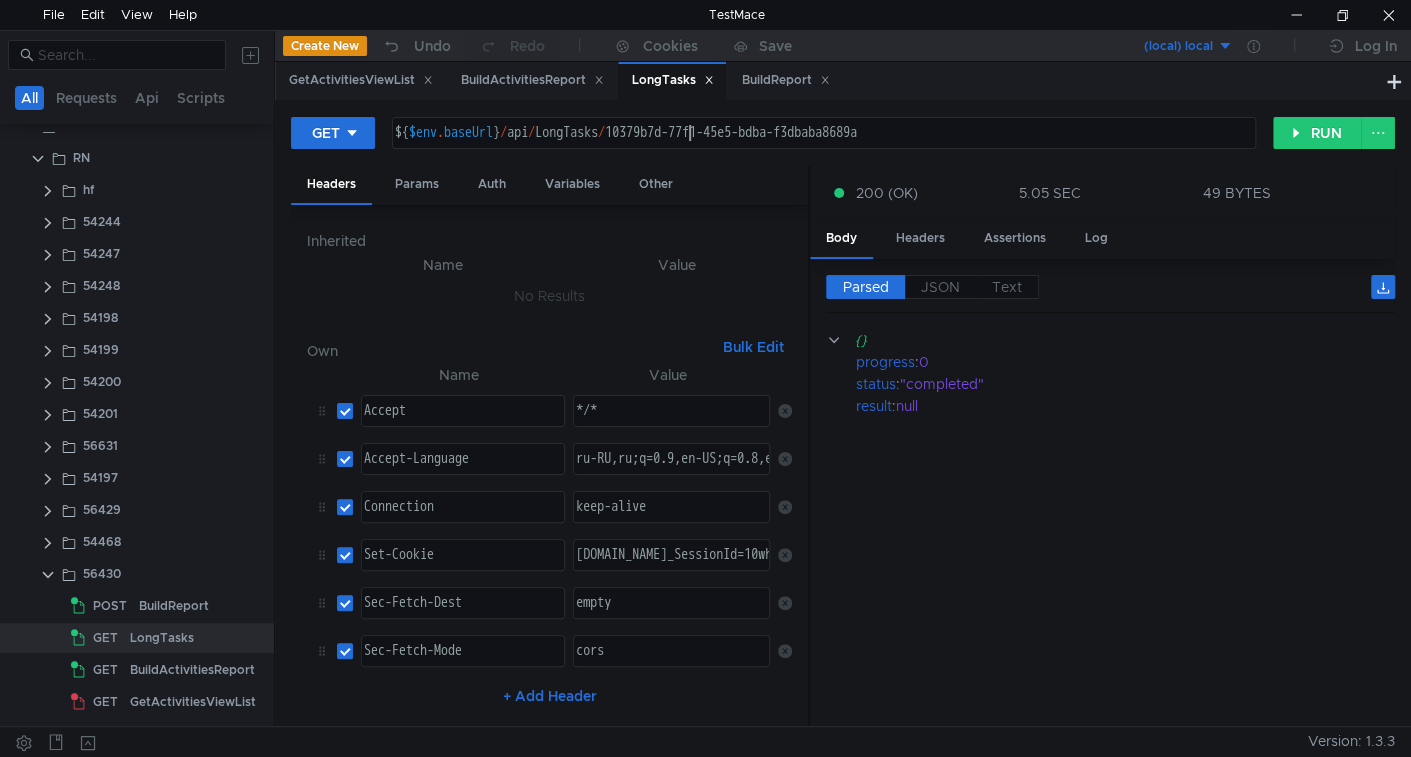 click on "${ $env . baseUrl } / api / LongTasks / 10379b7d-77f1-45e5-bdba-f3dbaba8689a" at bounding box center (822, 149) 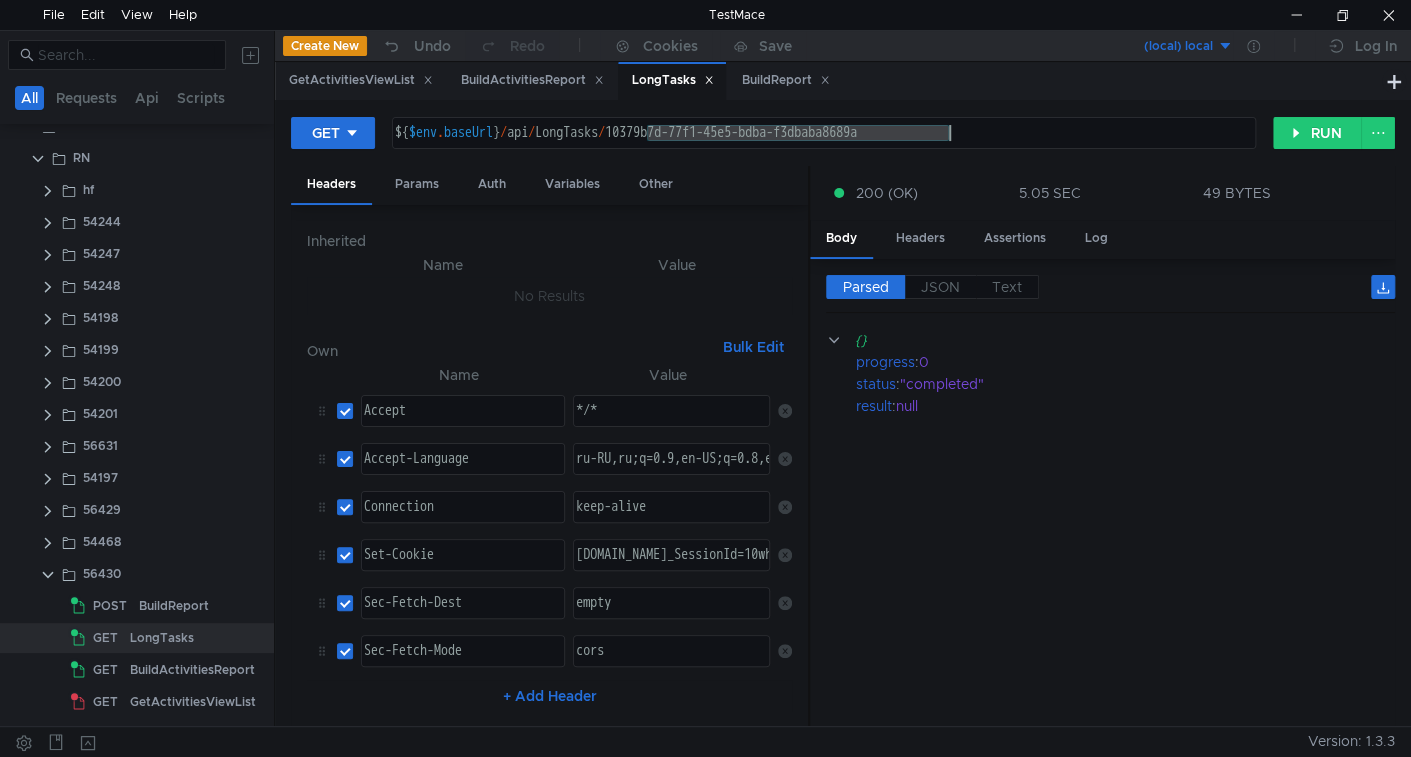 drag, startPoint x: 689, startPoint y: 133, endPoint x: 904, endPoint y: 124, distance: 215.1883 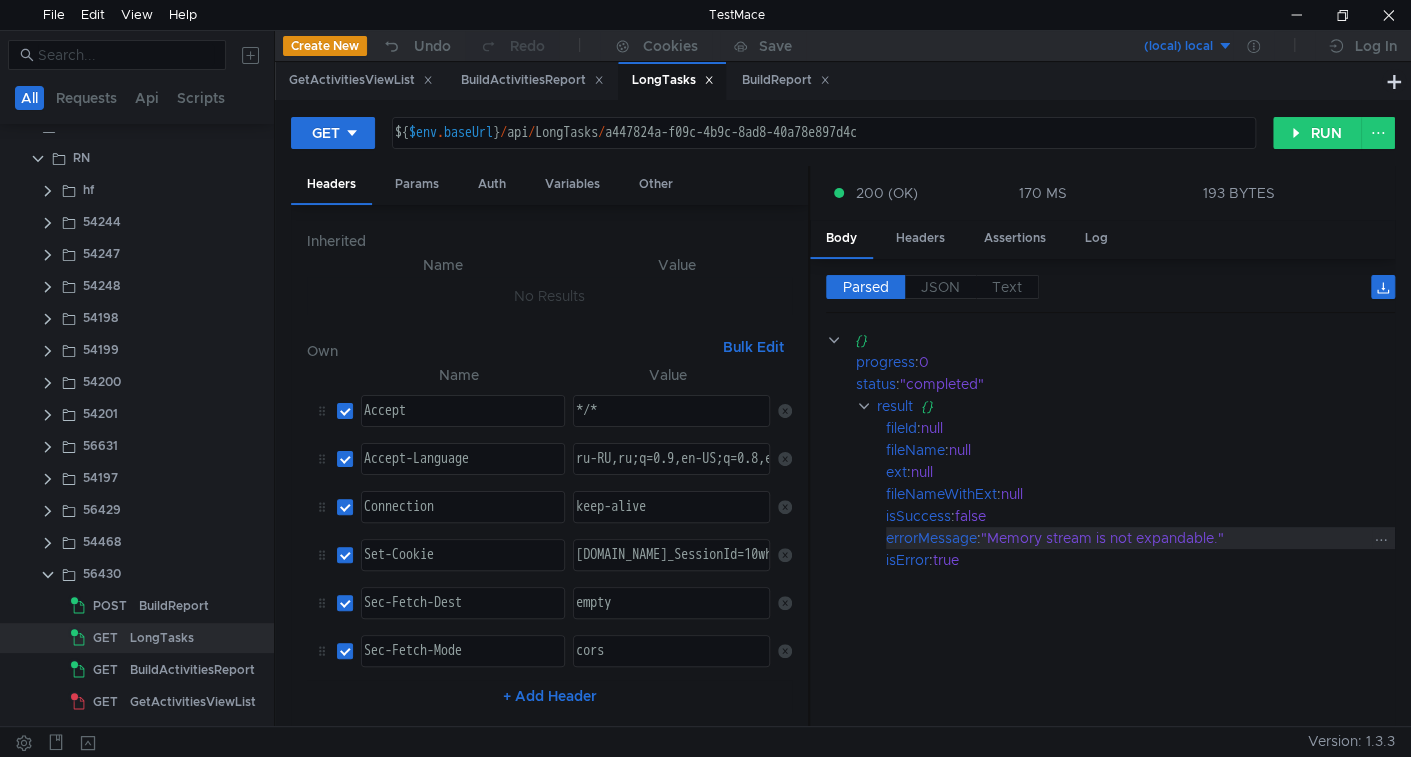 click on ""Memory stream is not expandable."" at bounding box center (1176, 538) 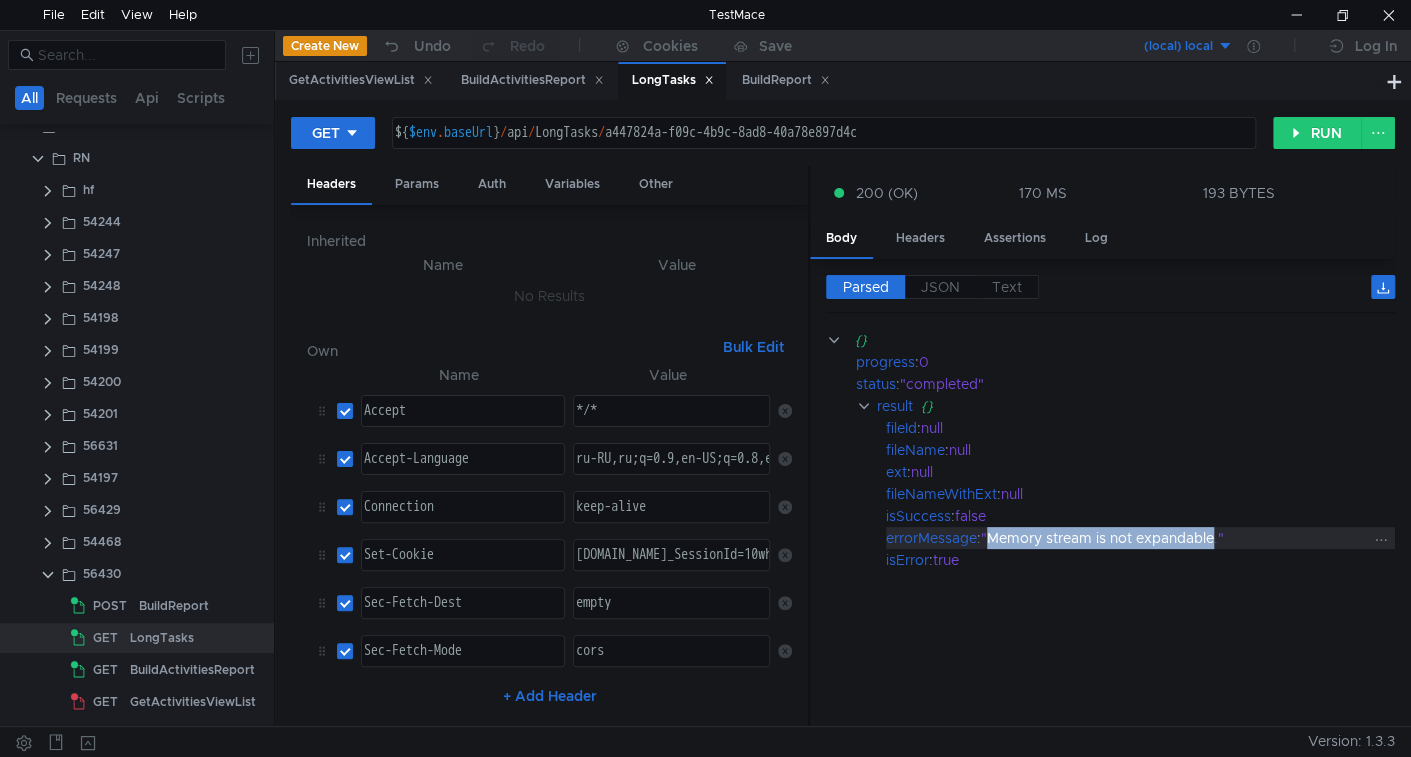 copy on "Memory stream is not expandable" 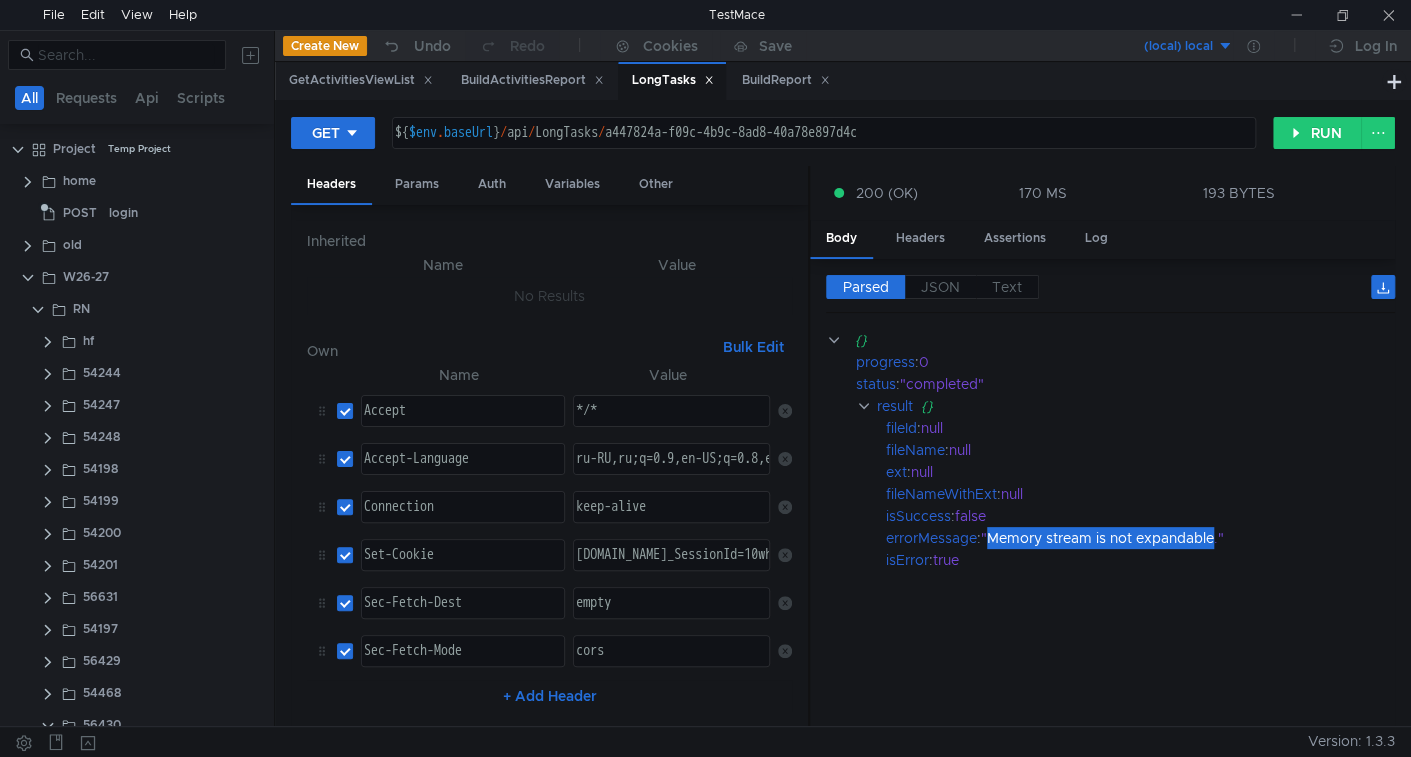 scroll, scrollTop: 0, scrollLeft: 0, axis: both 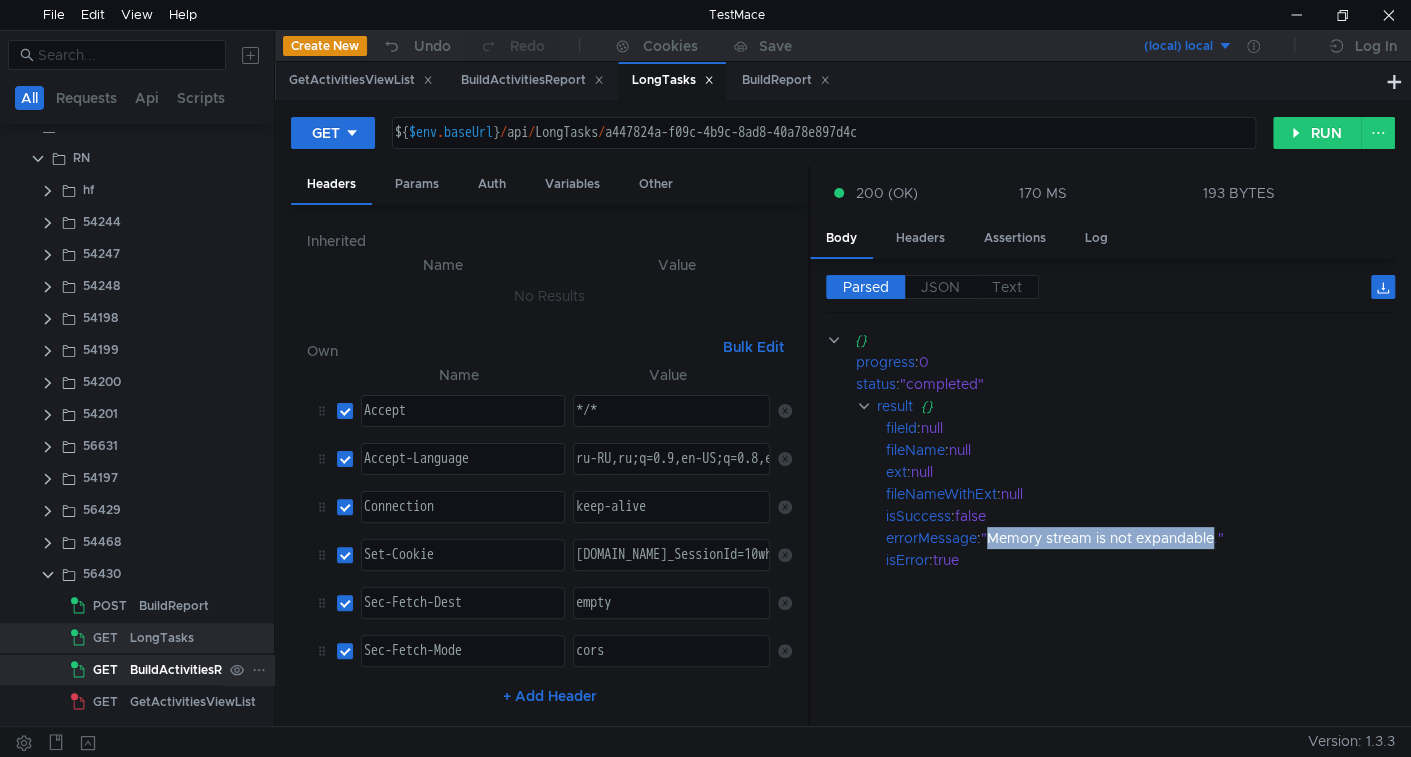 click on "BuildActivitiesReport" 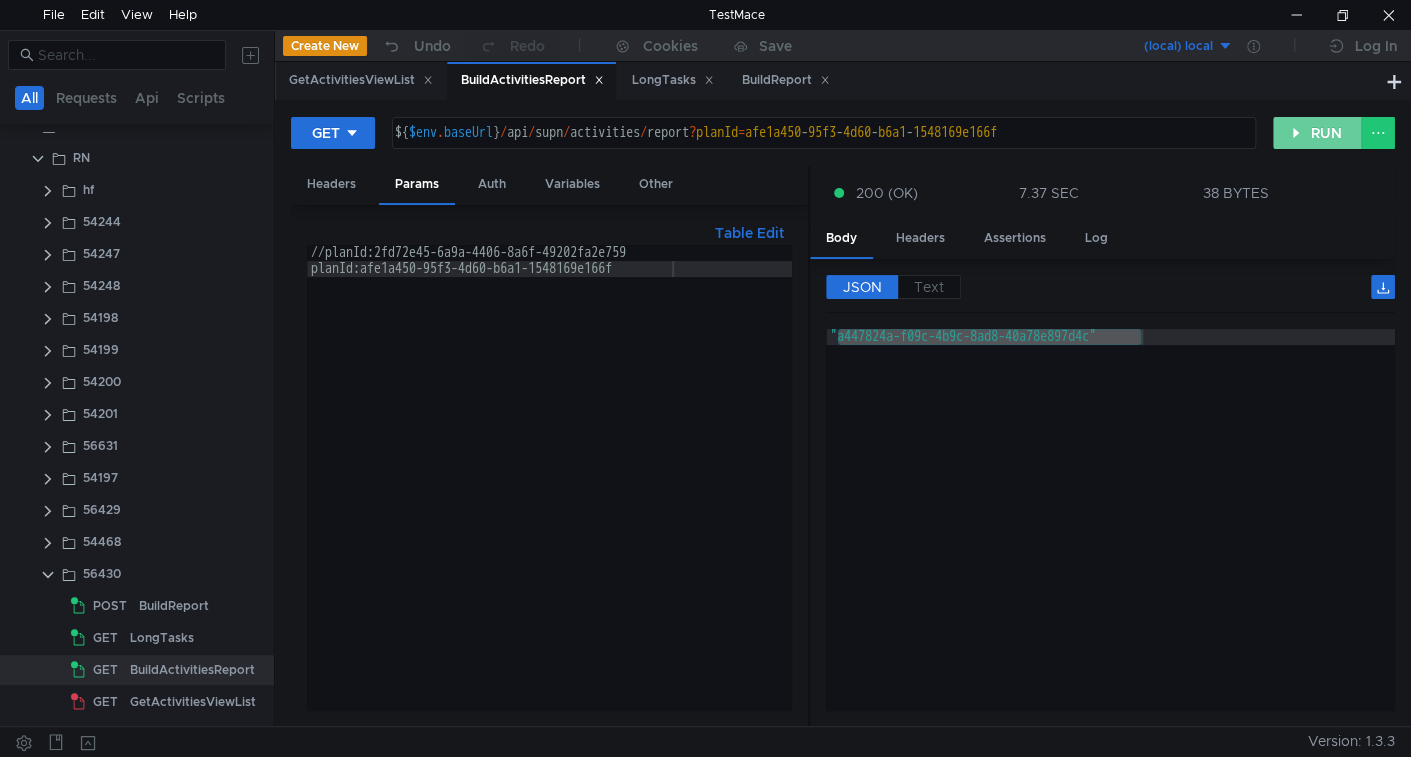click on "RUN" 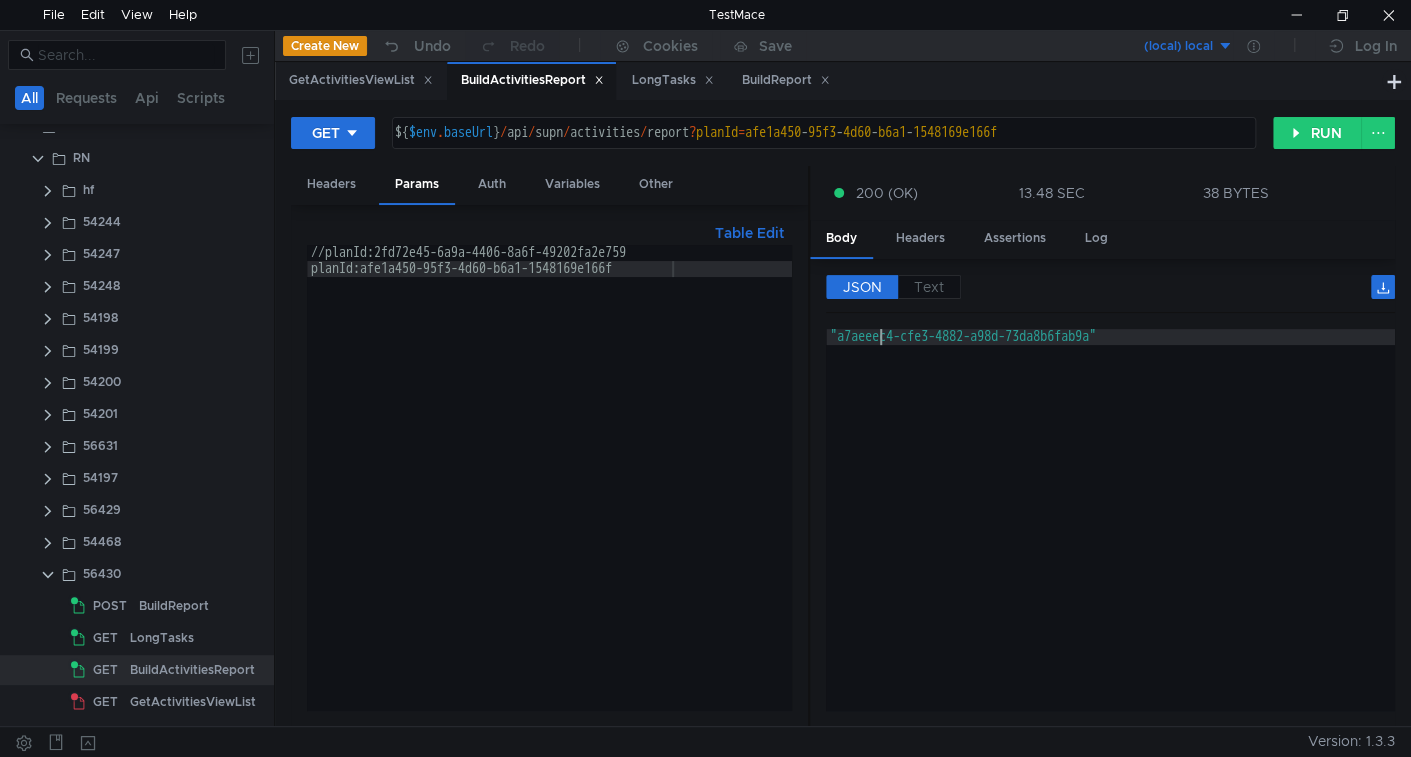 type on ""a7aeeec4-cfe3-4882-a98d-73da8b6fab9a"" 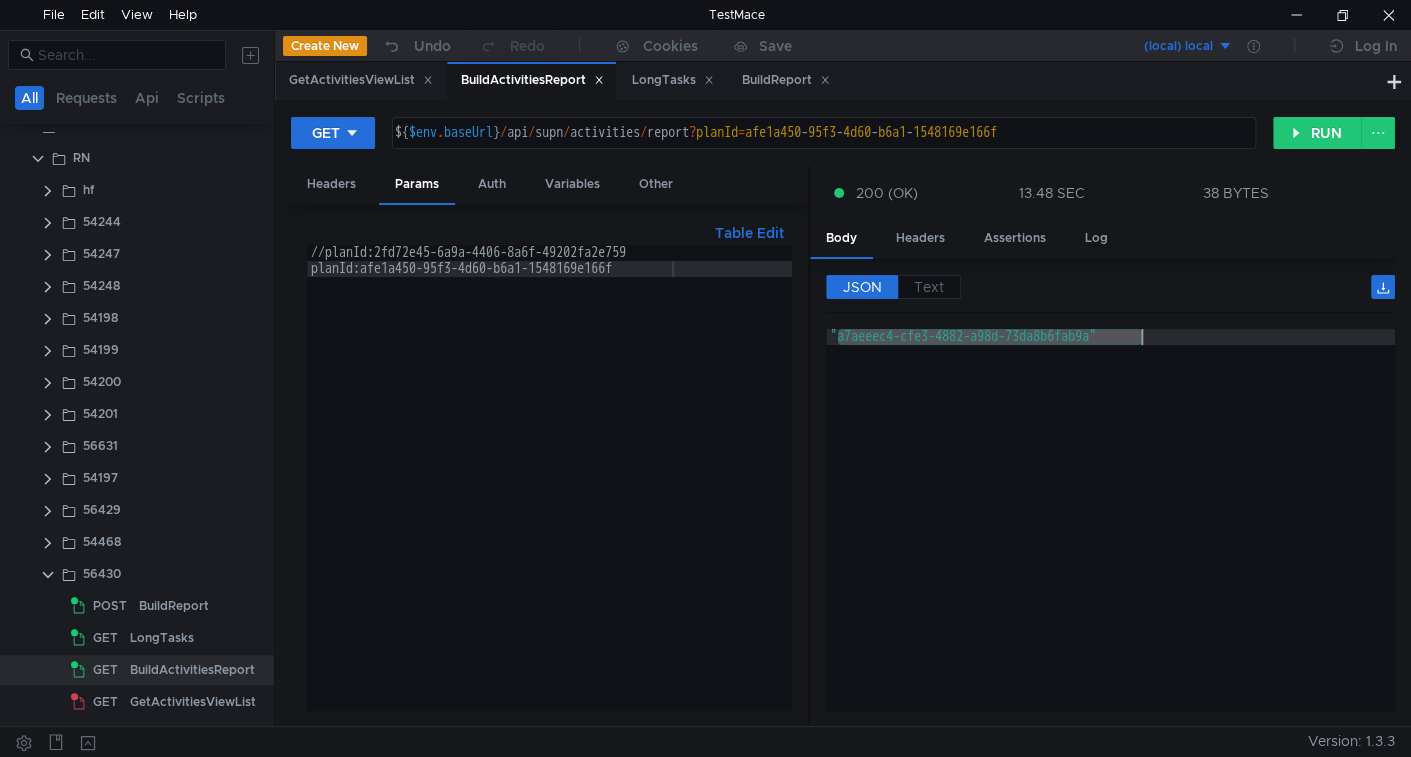 drag, startPoint x: 884, startPoint y: 337, endPoint x: 1053, endPoint y: 340, distance: 169.02663 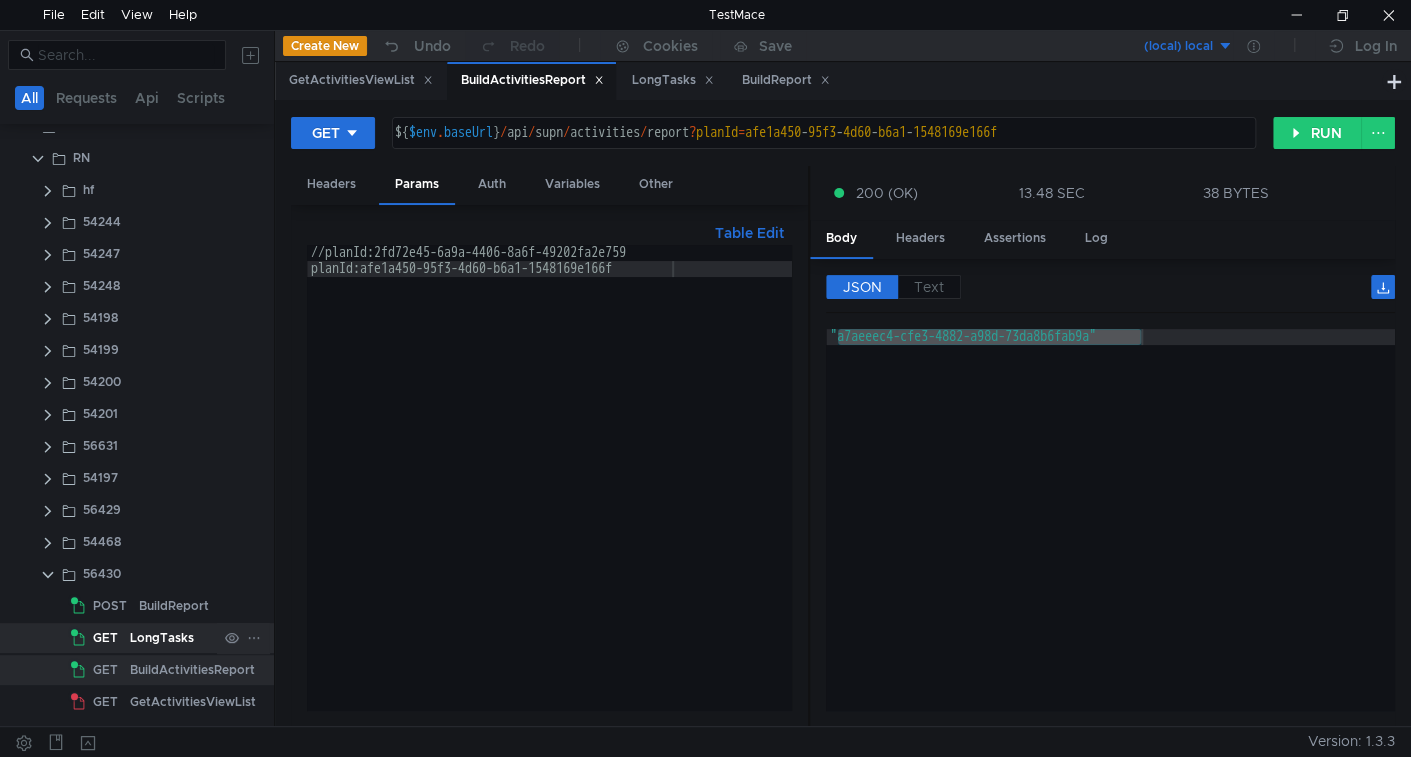 click on "LongTasks" 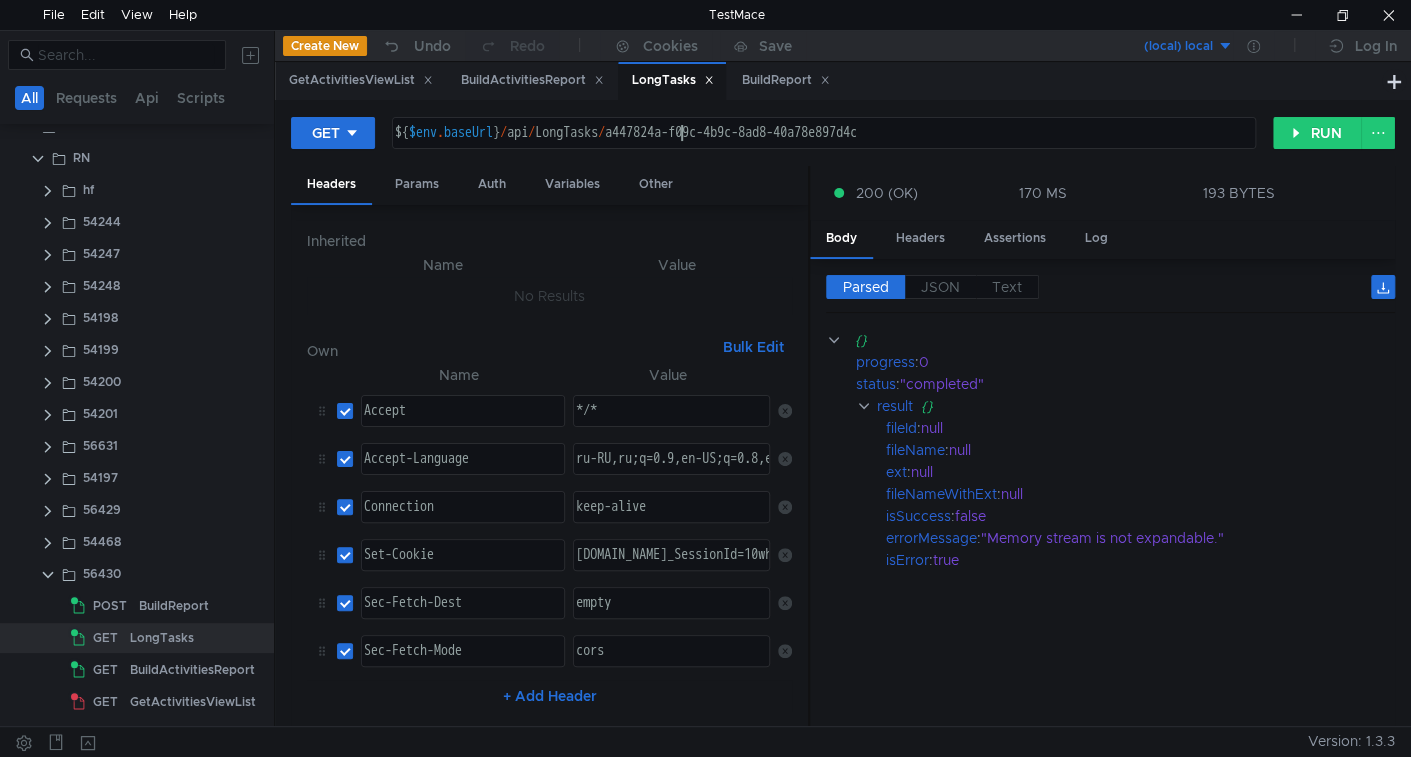 click on "${ $env . baseUrl } / api / LongTasks / a447824a-f09c-4b9c-8ad8-40a78e897d4c" at bounding box center (822, 149) 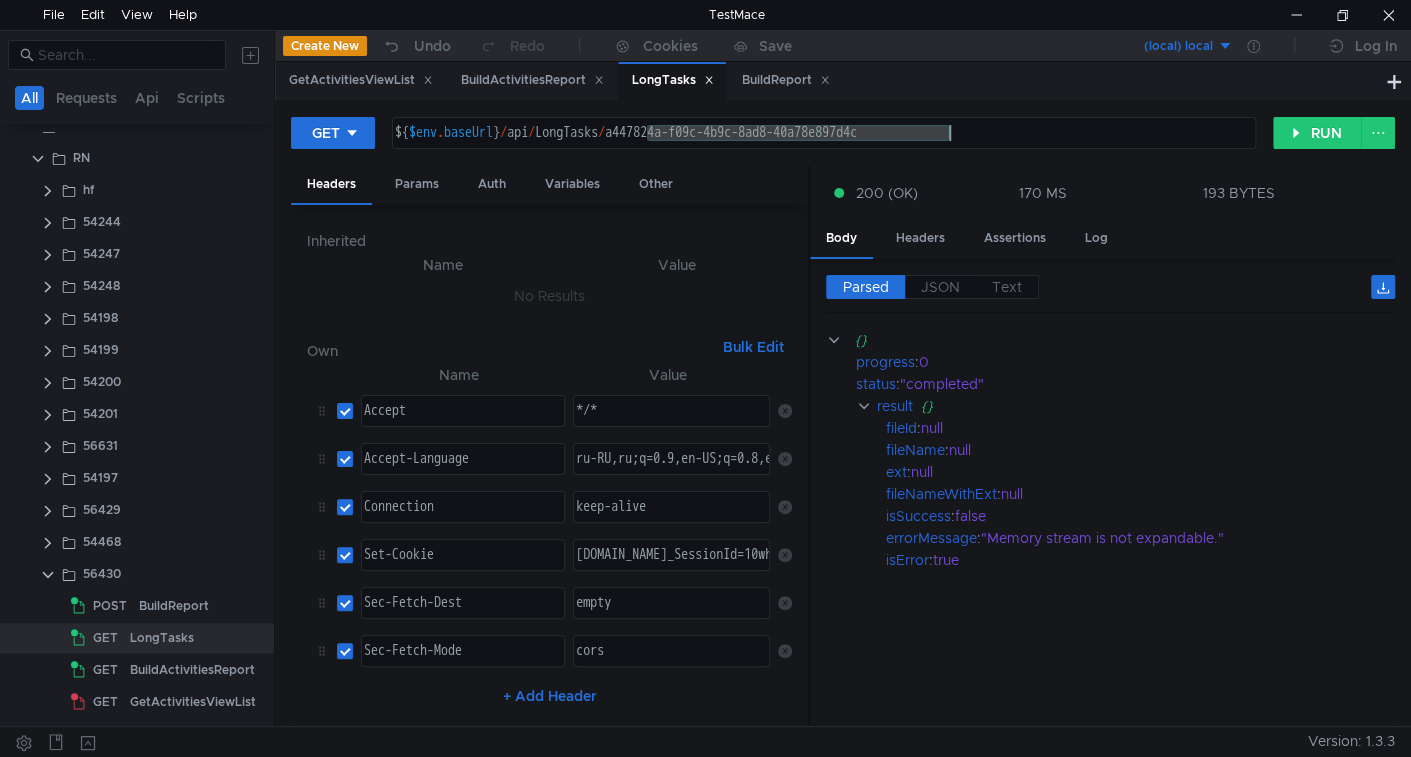 drag, startPoint x: 679, startPoint y: 131, endPoint x: 895, endPoint y: 137, distance: 216.08331 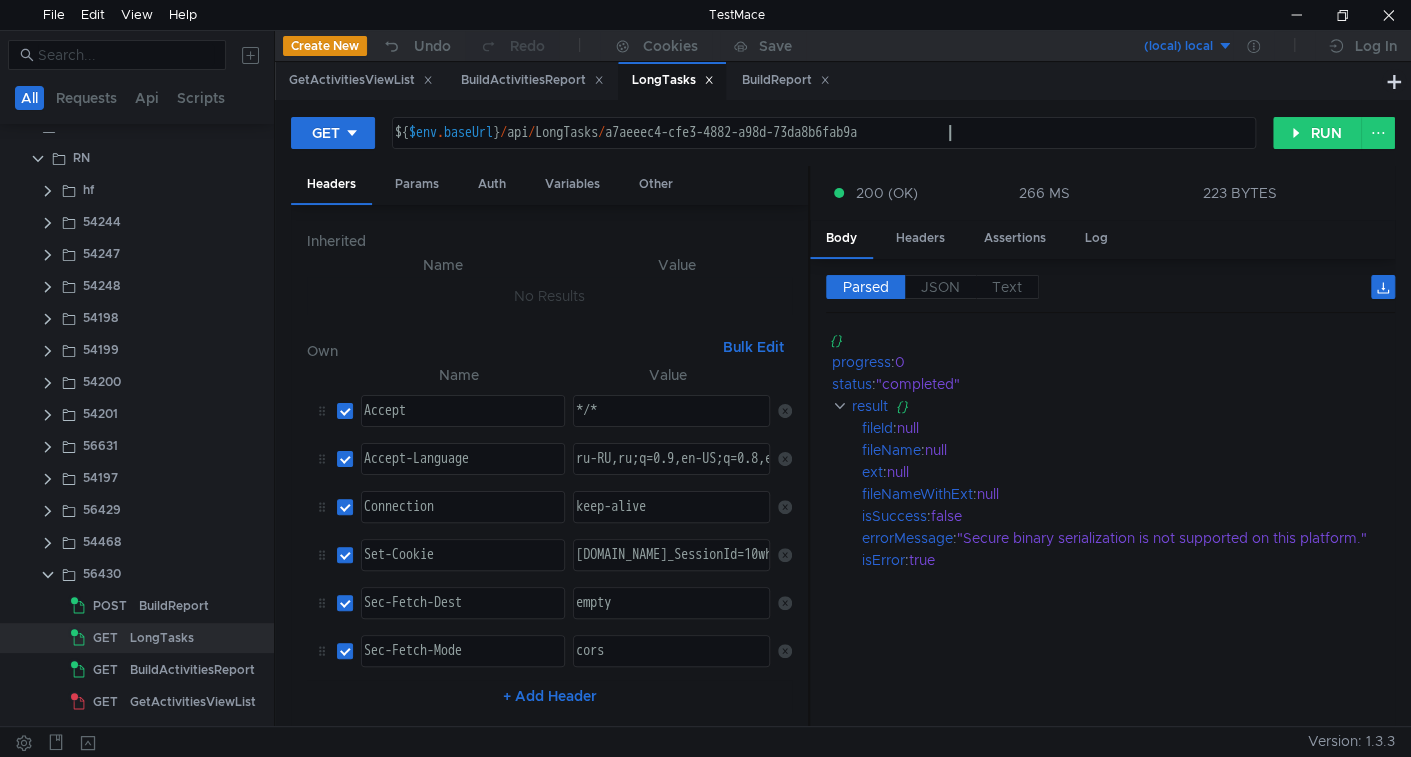 scroll, scrollTop: 0, scrollLeft: 0, axis: both 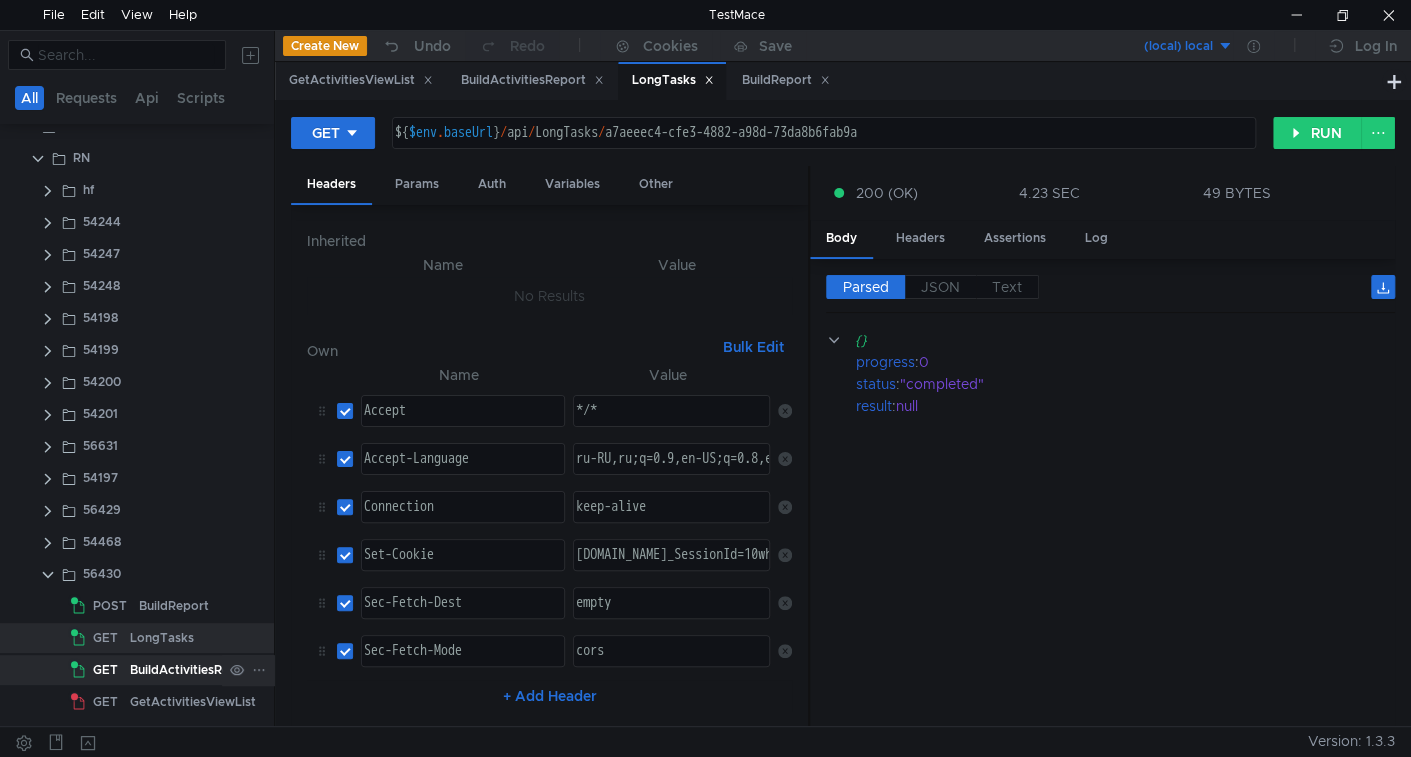 click on "BuildActivitiesReport" 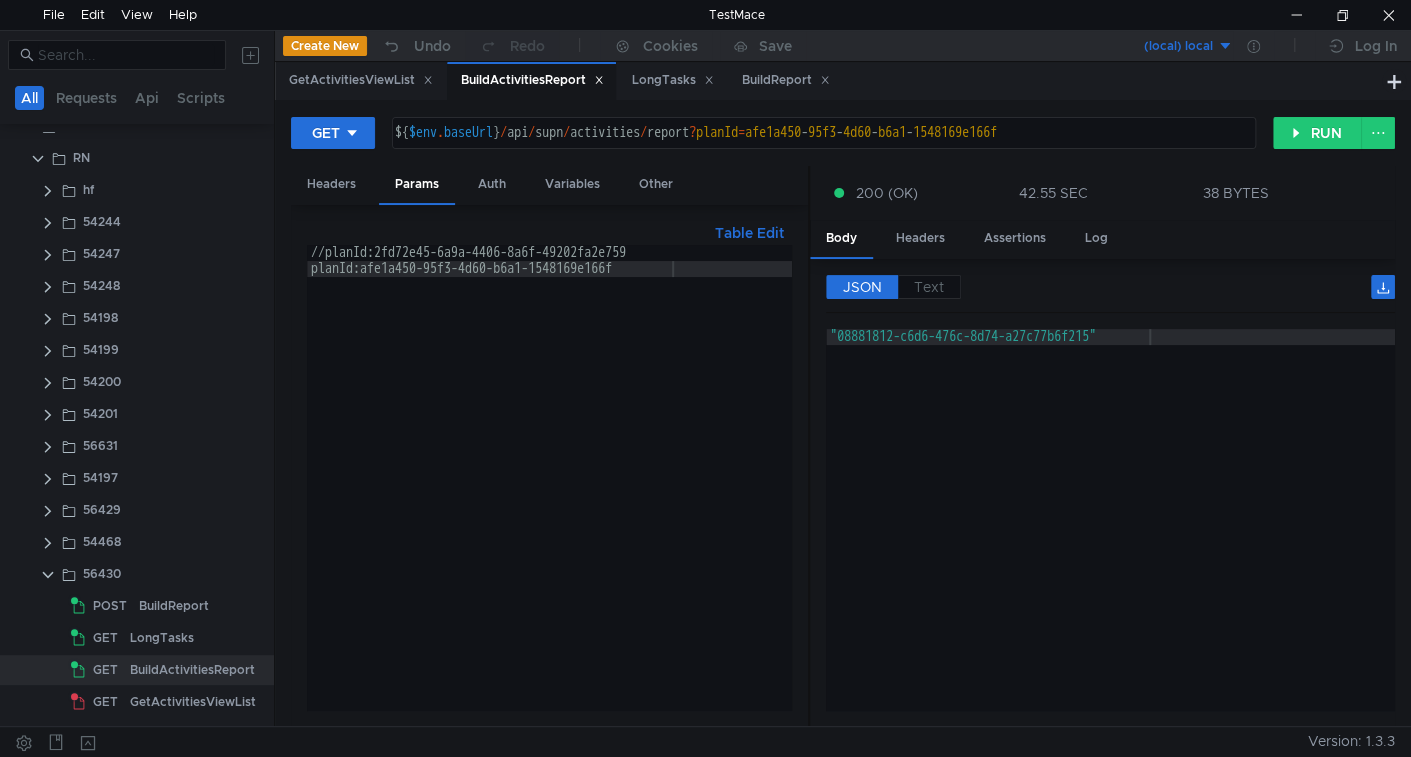 type on ""08881812-c6d6-476c-8d74-a27c77b6f215"" 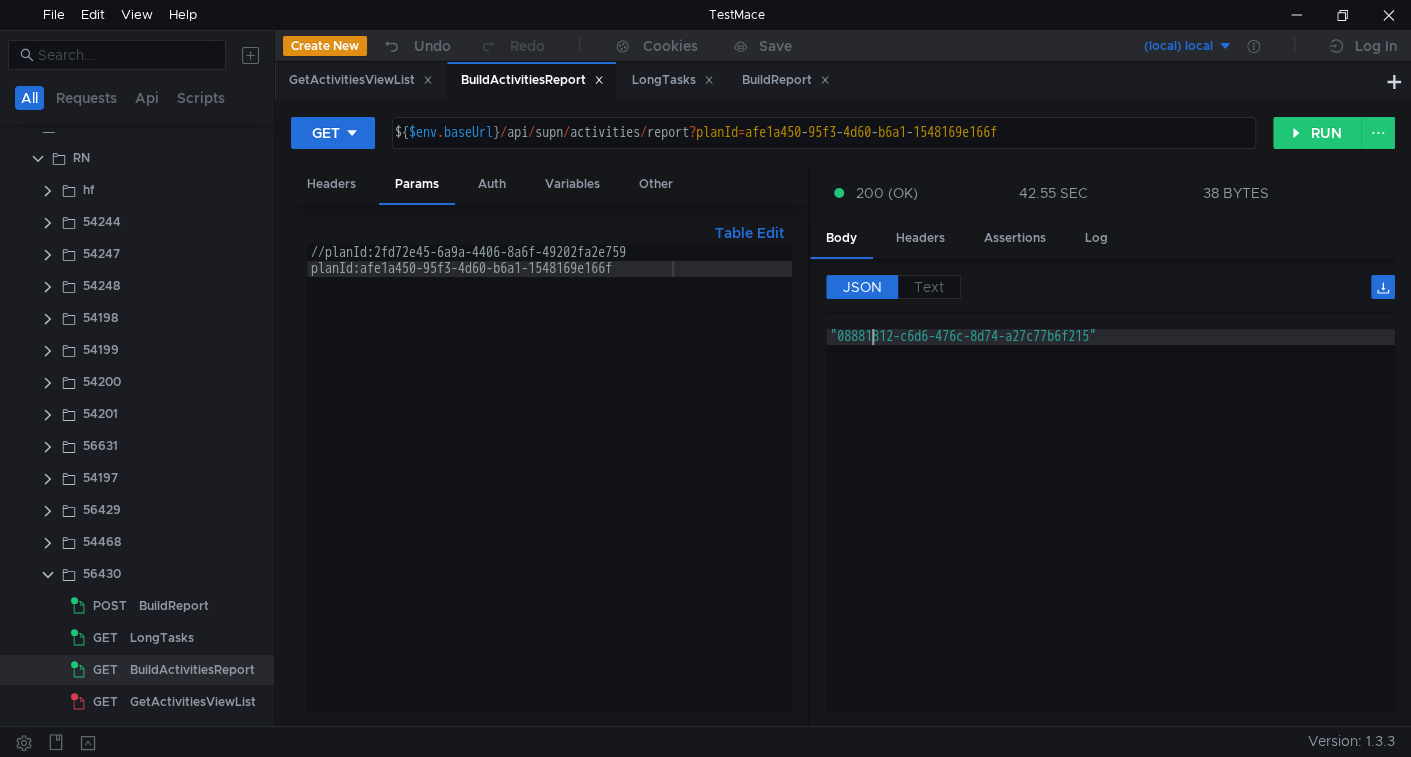 click on ""08881812-c6d6-476c-8d74-a27c77b6f215"" 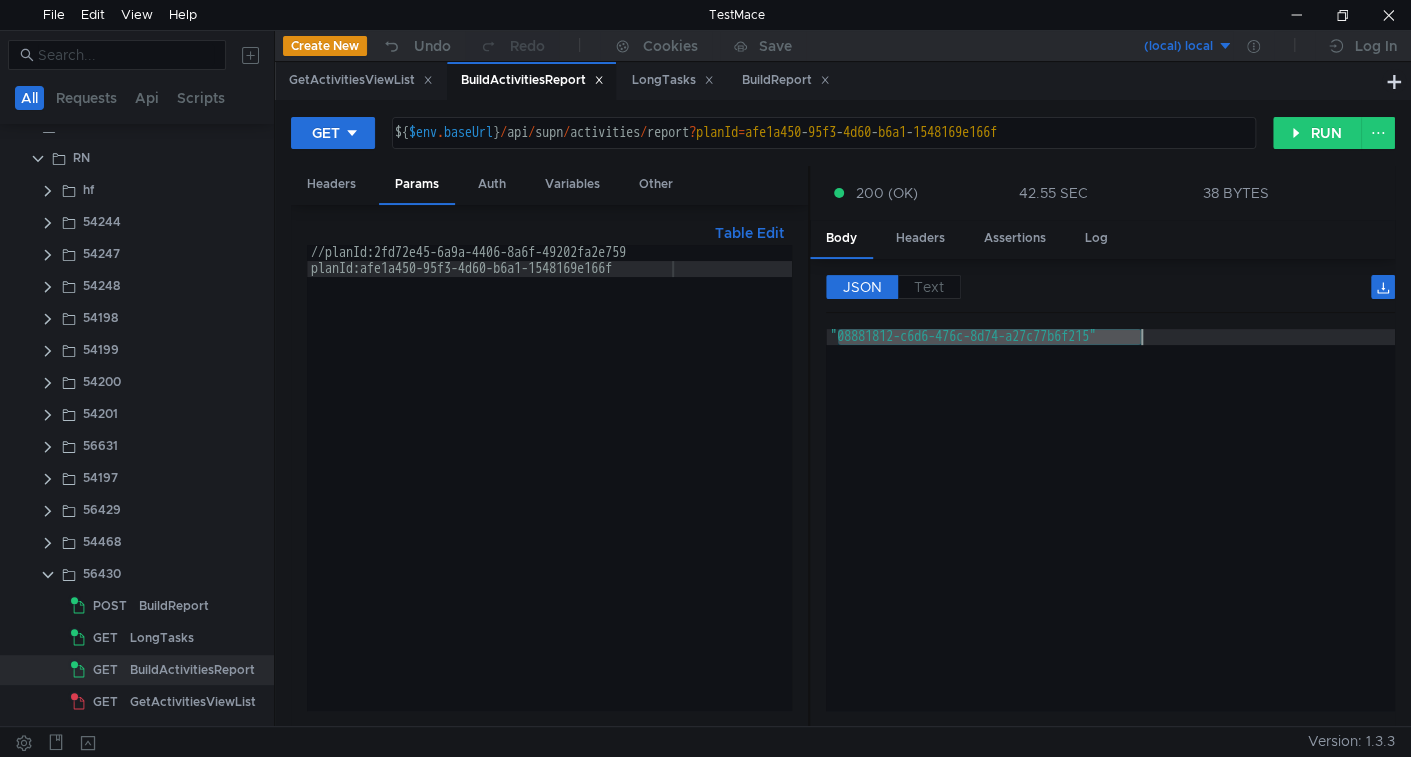 drag, startPoint x: 872, startPoint y: 336, endPoint x: 1077, endPoint y: 330, distance: 205.08778 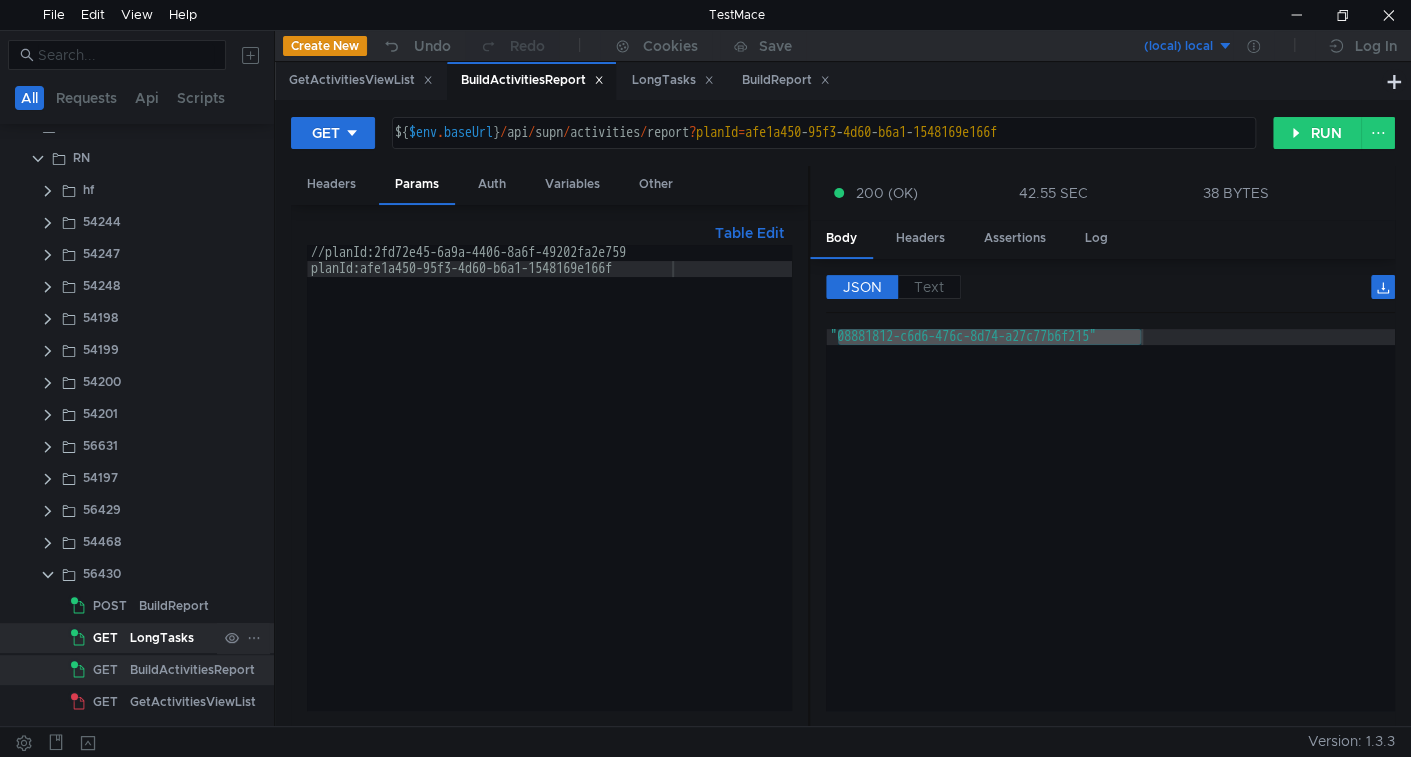 click on "LongTasks" 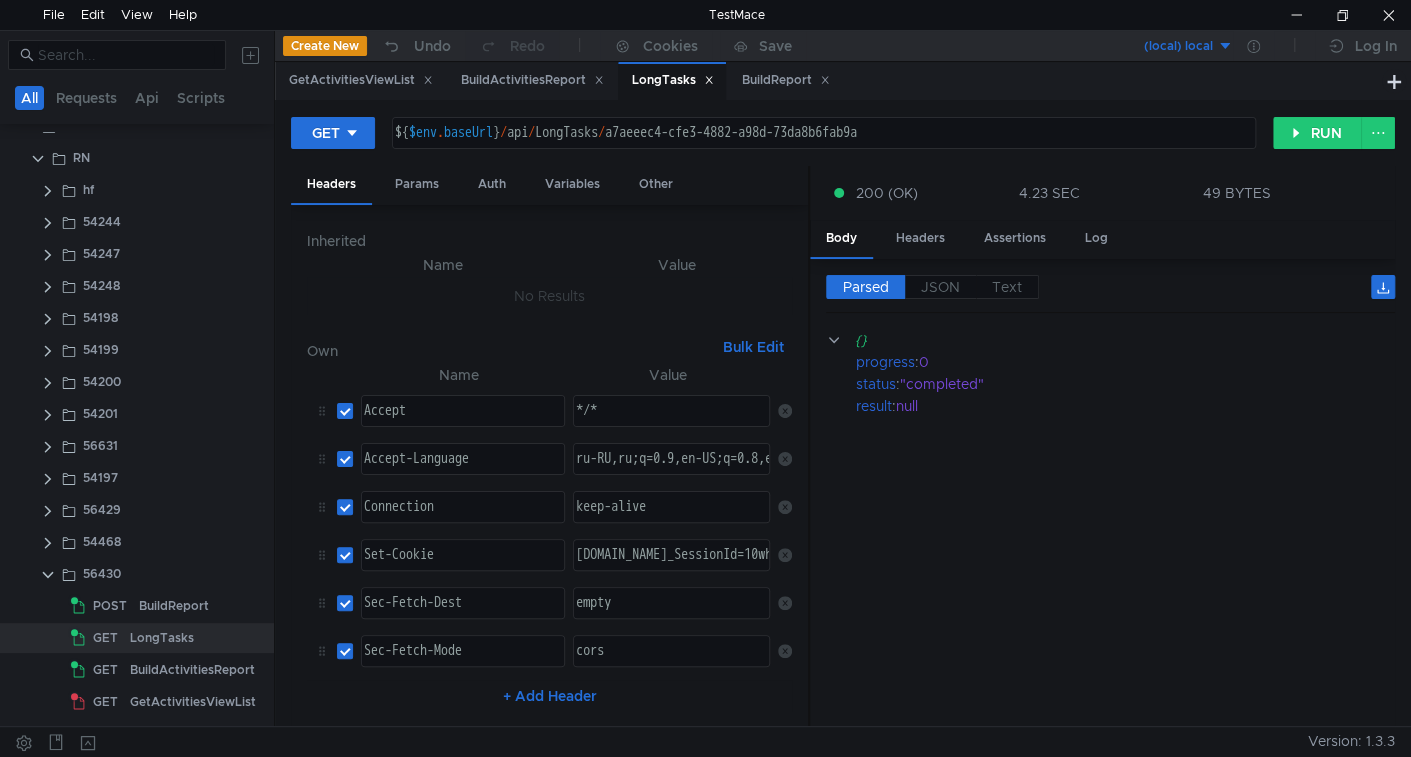 click on "${ $env . baseUrl } / api / LongTasks / a7aeeec4-cfe3-4882-a98d-73da8b6fab9a" at bounding box center (822, 149) 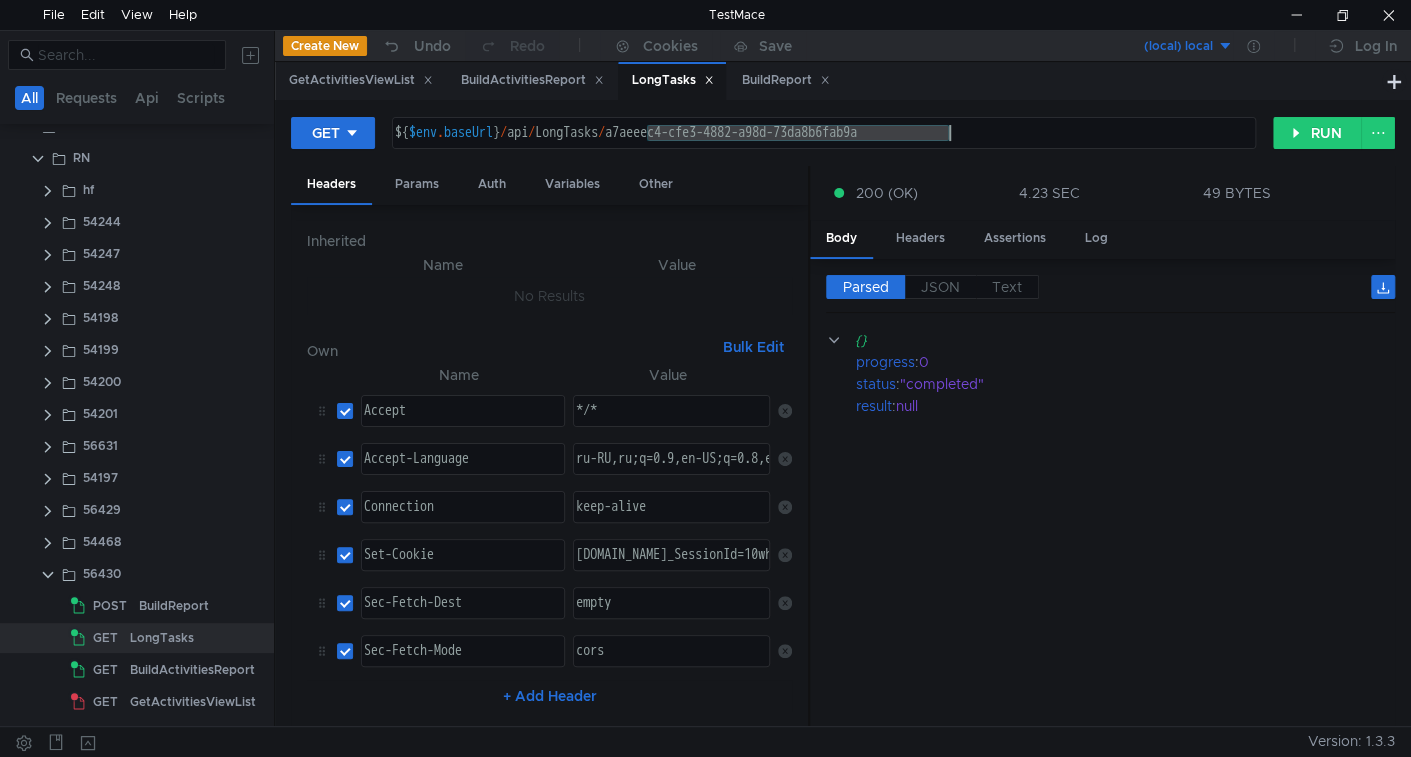 drag, startPoint x: 678, startPoint y: 140, endPoint x: 954, endPoint y: 141, distance: 276.0018 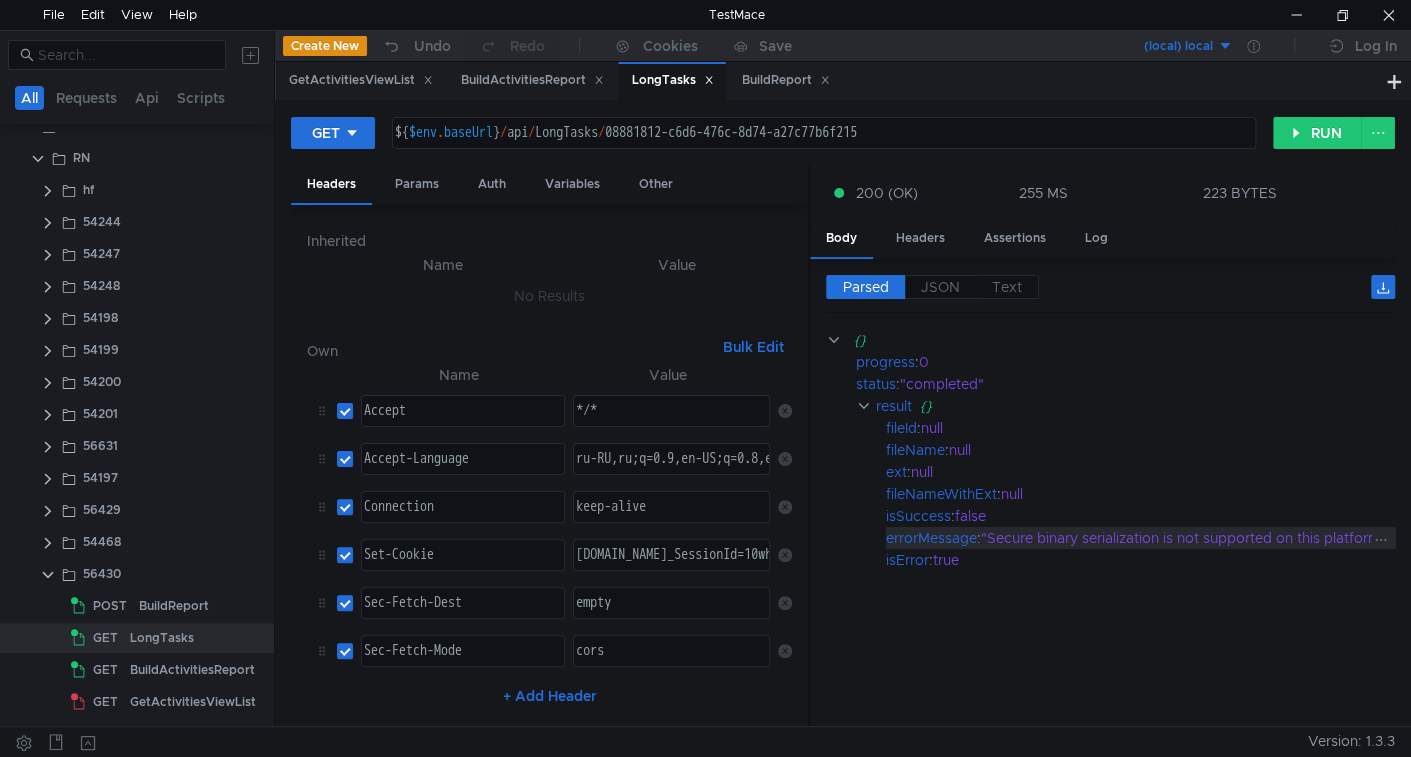 click on ""Secure binary serialization is not supported on this platform."" at bounding box center (1189, 538) 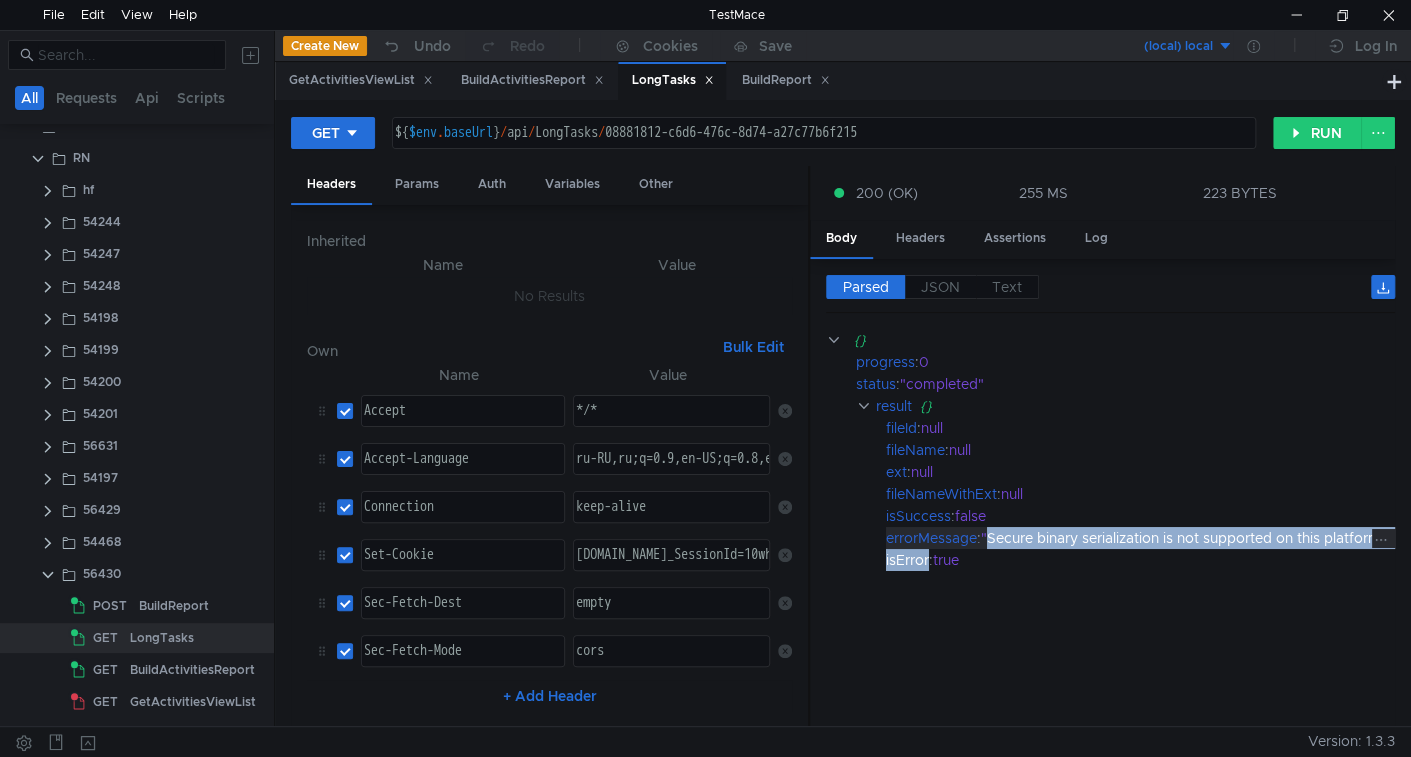 scroll, scrollTop: 0, scrollLeft: 35, axis: horizontal 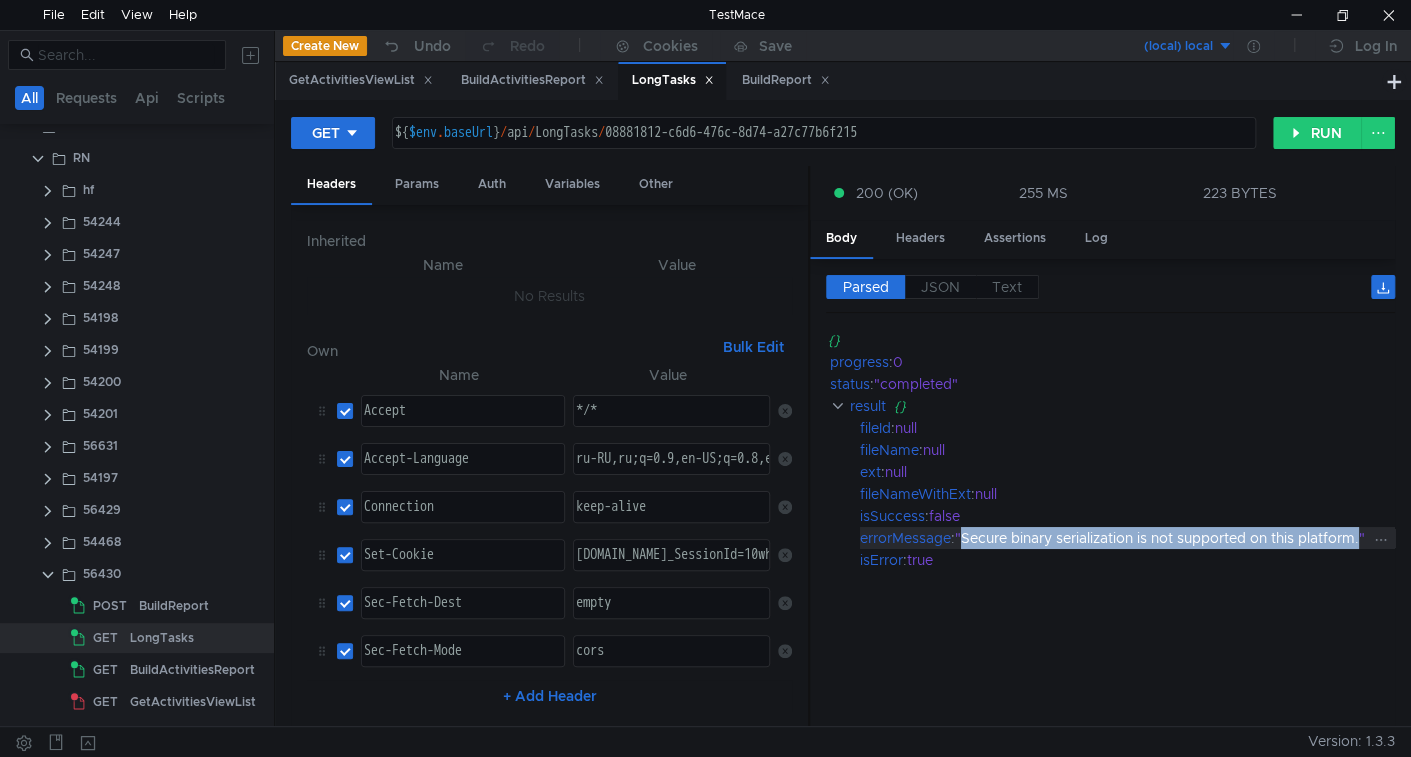 drag, startPoint x: 1017, startPoint y: 520, endPoint x: 1350, endPoint y: 531, distance: 333.18164 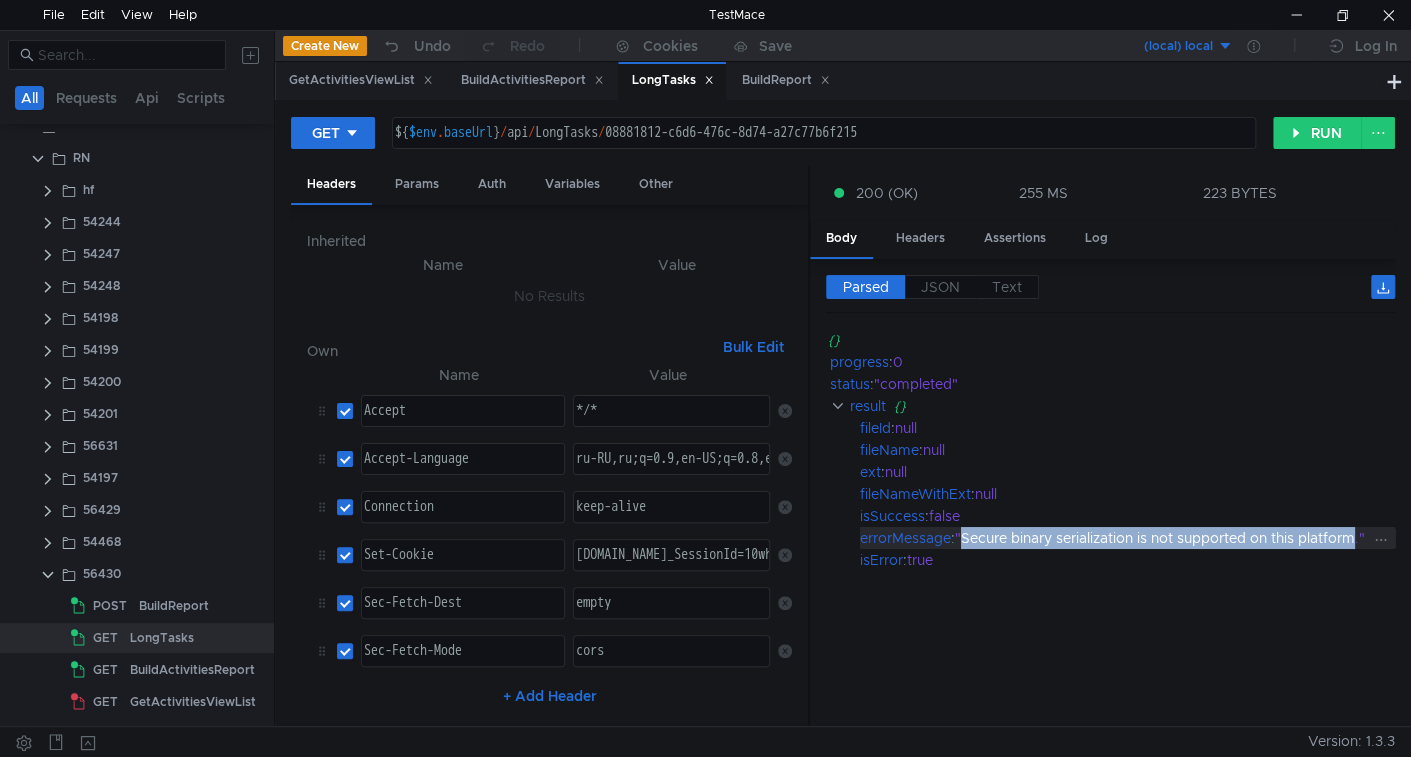 copy on "Secure binary serialization is not supported on this platform" 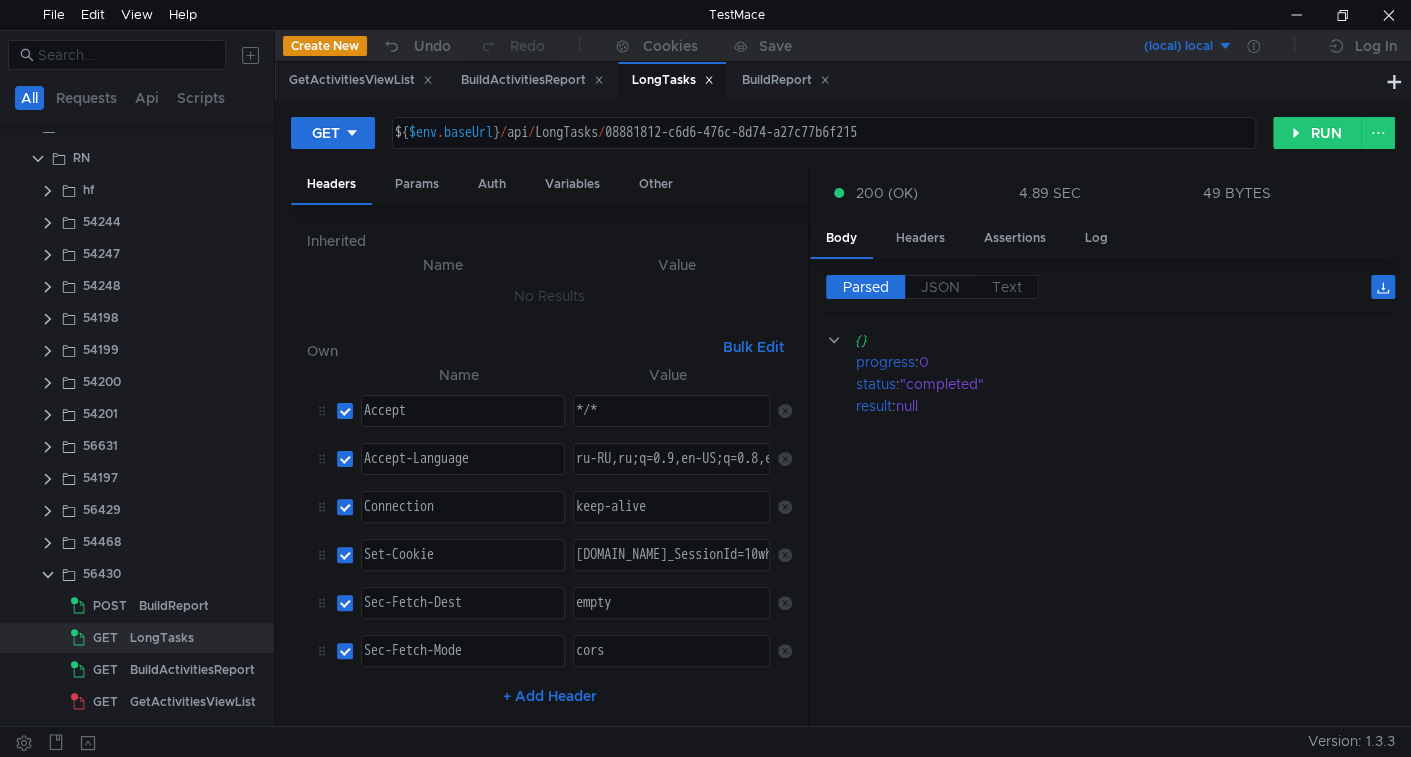 scroll, scrollTop: 0, scrollLeft: 0, axis: both 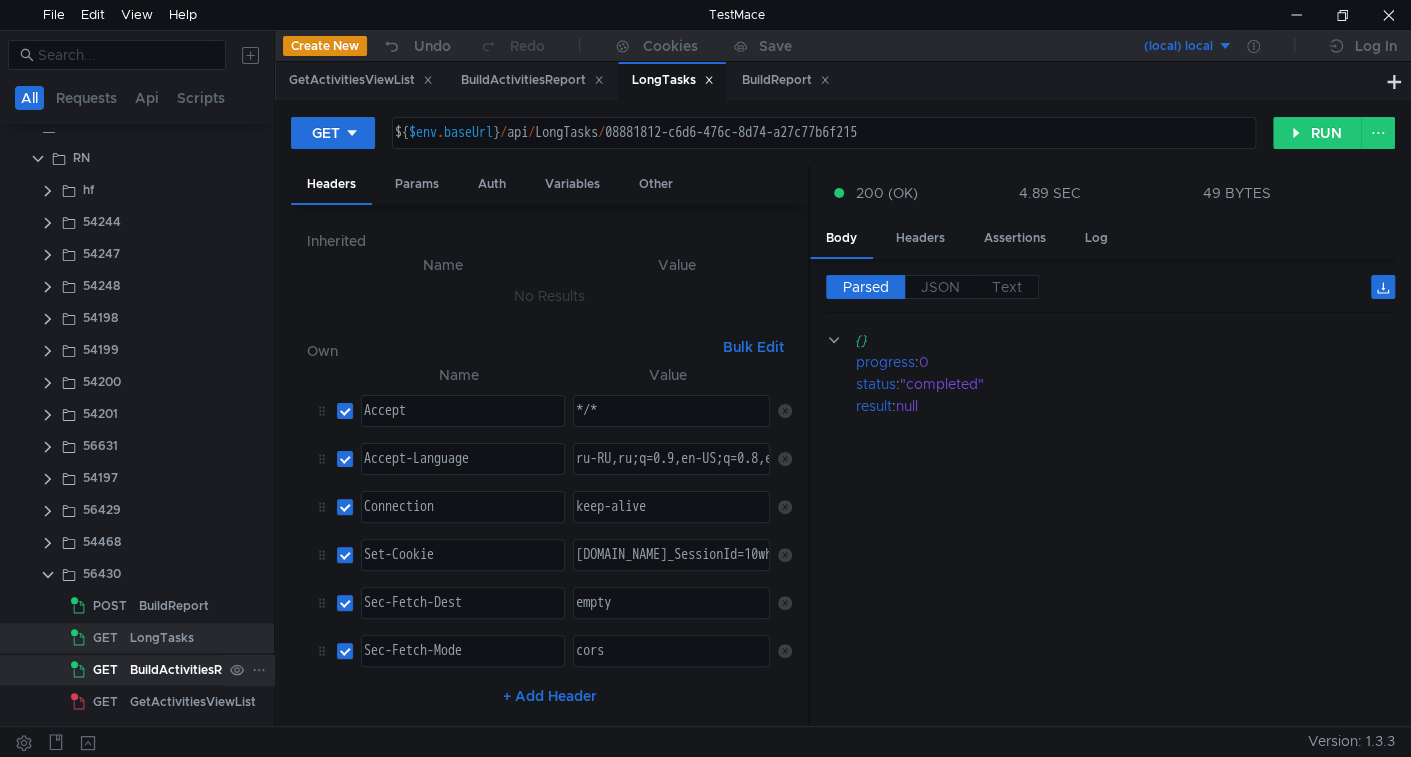 click on "BuildActivitiesReport" 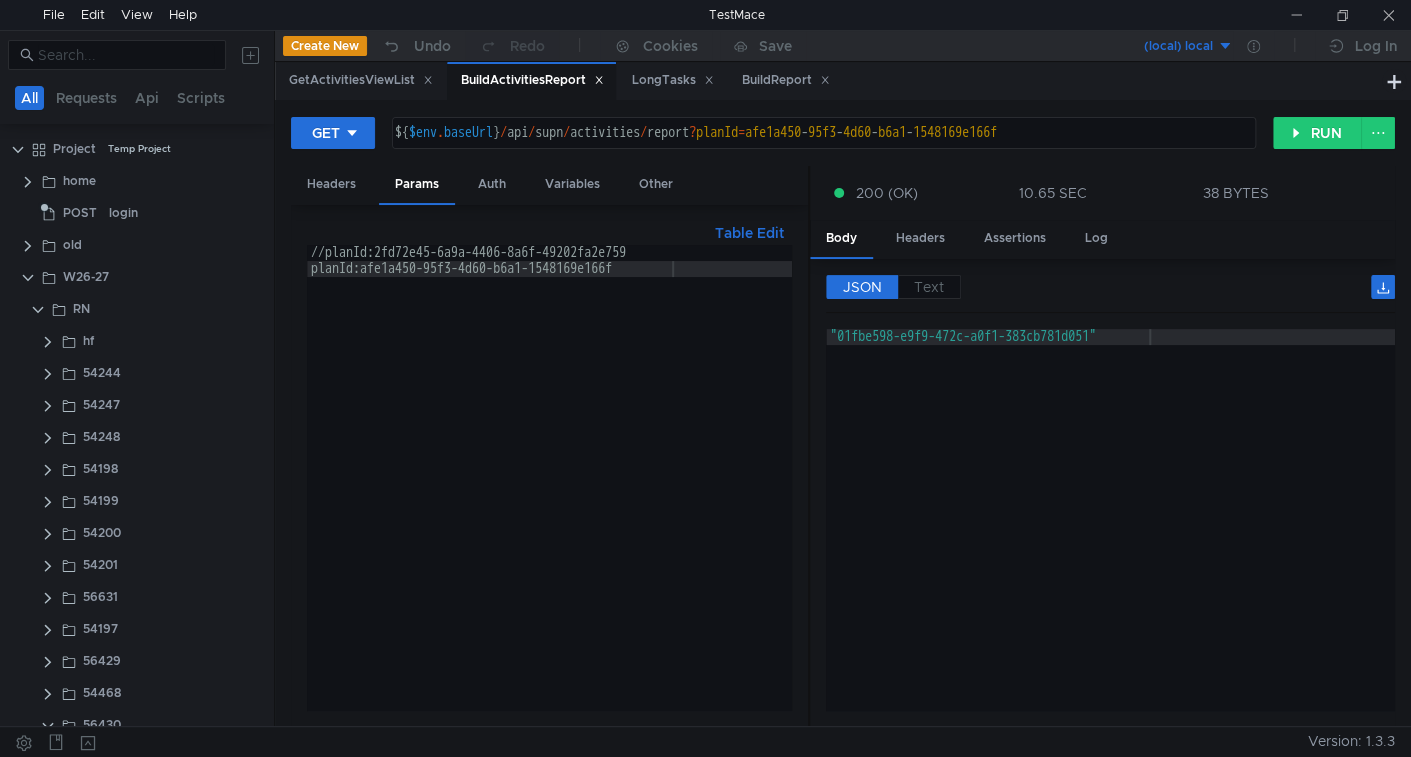 scroll, scrollTop: 0, scrollLeft: 0, axis: both 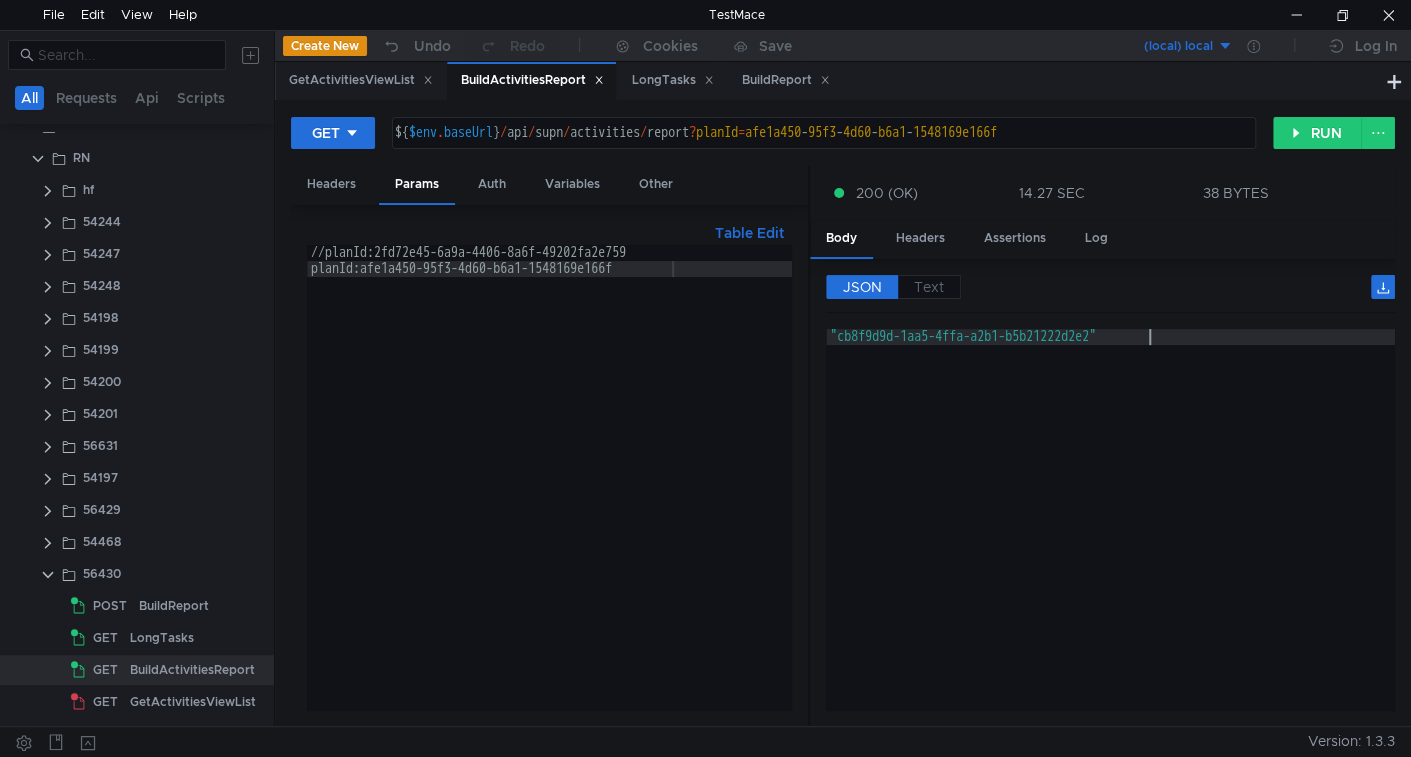 click on ""cb8f9d9d-1aa5-4ffa-a2b1-b5b21222d2e2"" 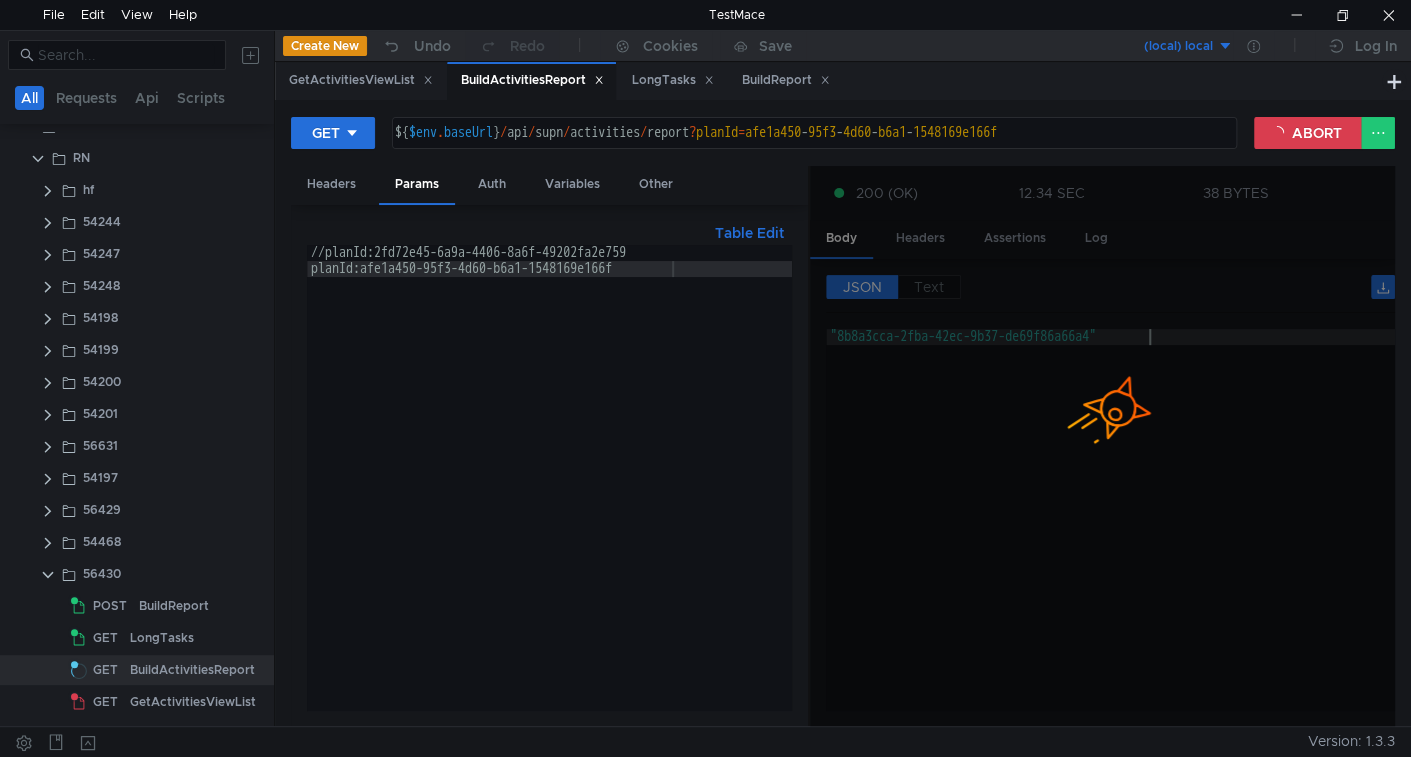 type on ""a7a30a85-72d8-4c46-a2cf-b8008a887fb5"" 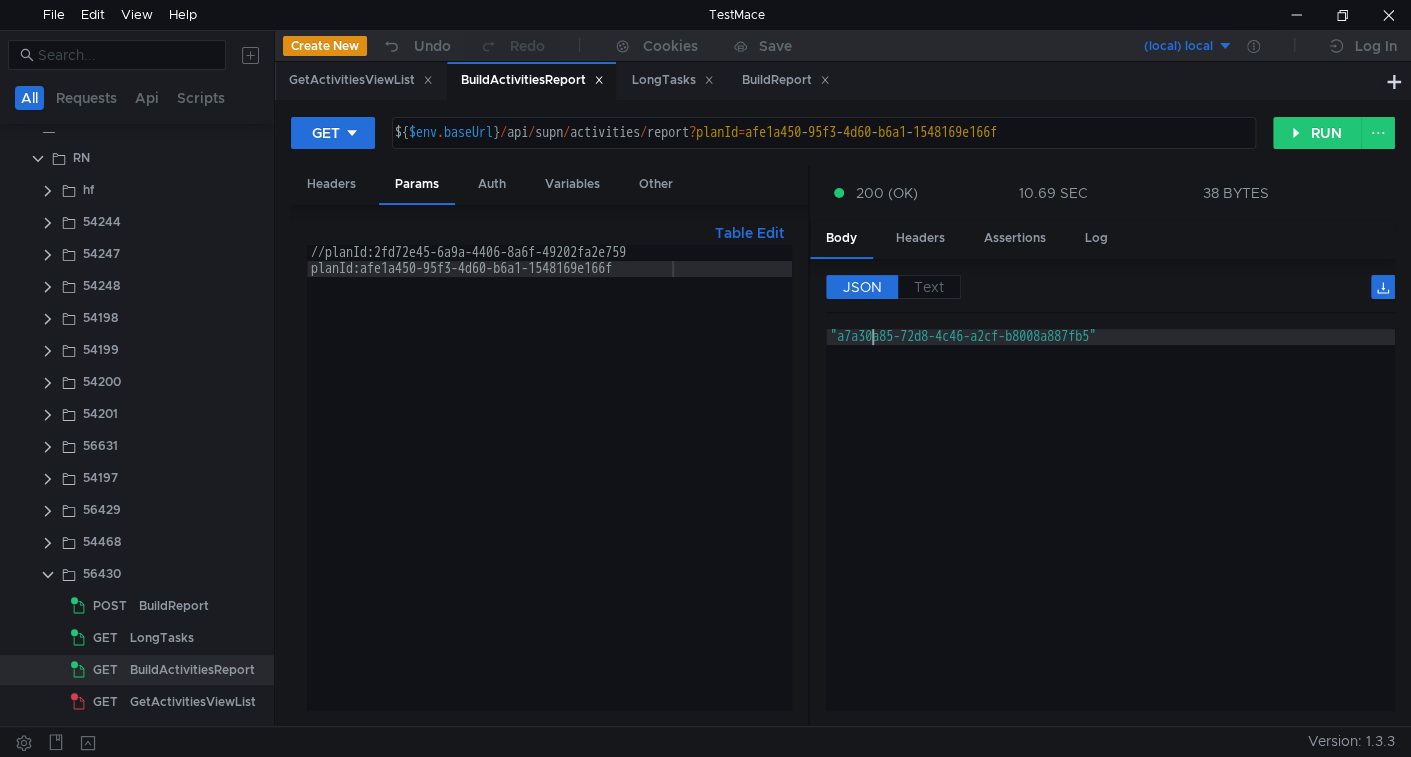 click on ""a7a30a85-72d8-4c46-a2cf-b8008a887fb5"" 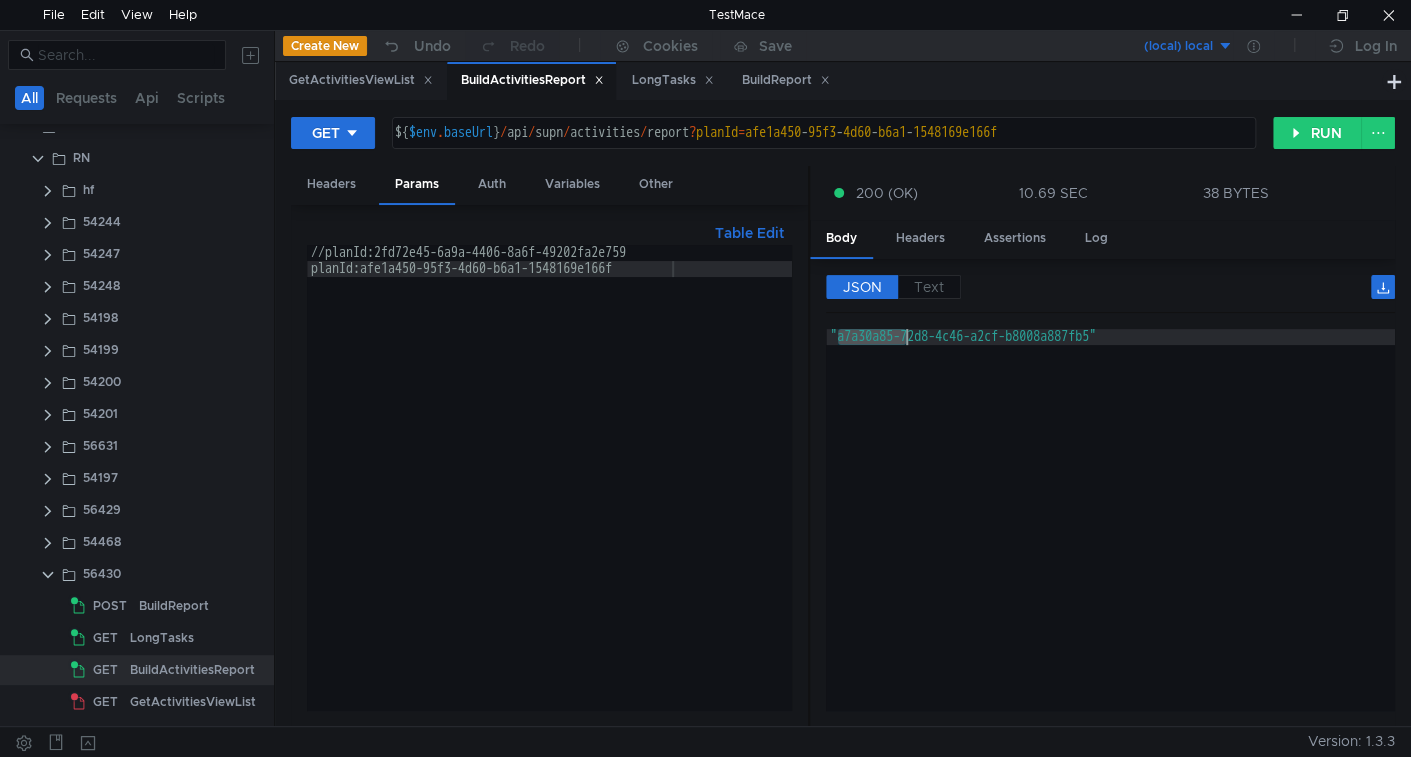 click on ""a7a30a85-72d8-4c46-a2cf-b8008a887fb5"" 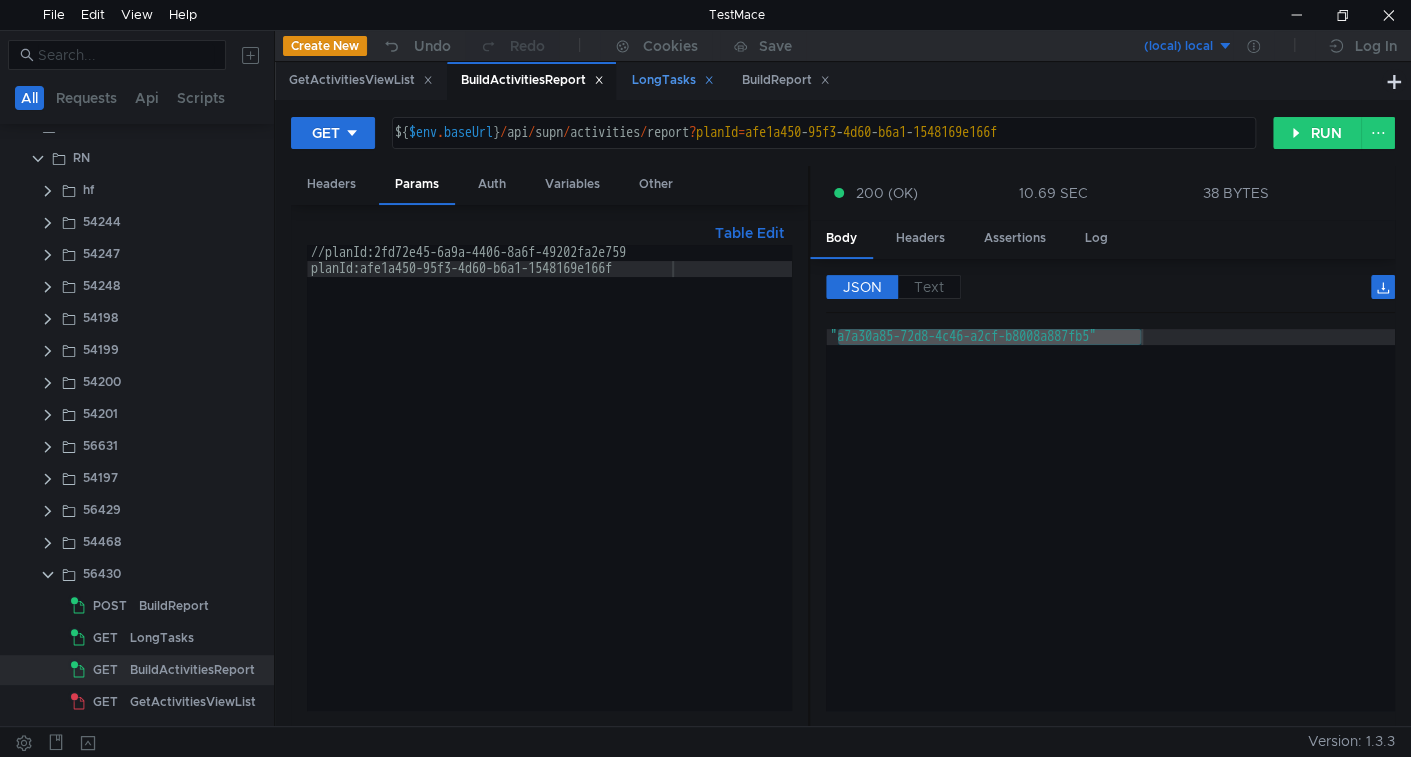 click on "LongTasks" at bounding box center [673, 80] 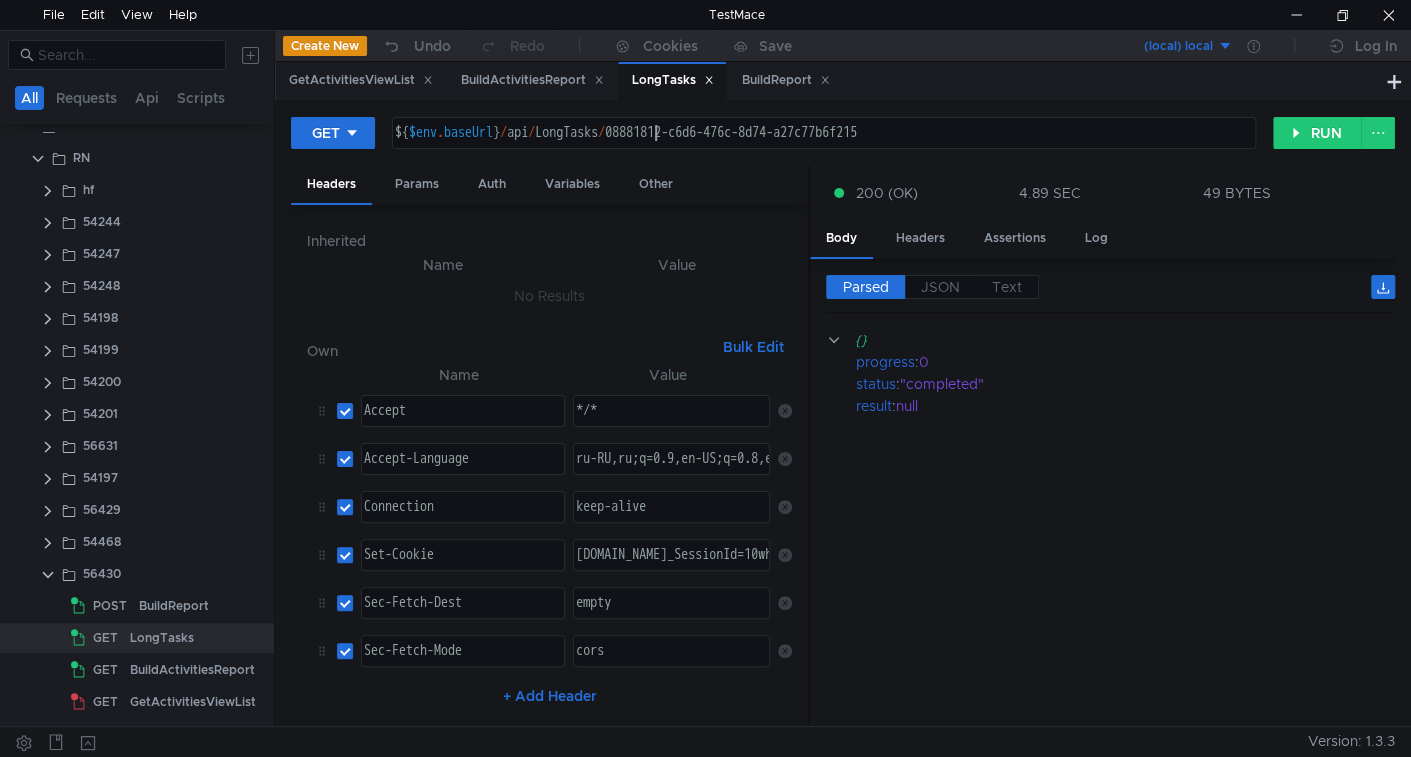 click on "${ $env . baseUrl } / api / LongTasks / 08881812-c6d6-476c-8d74-a27c77b6f215" at bounding box center [822, 149] 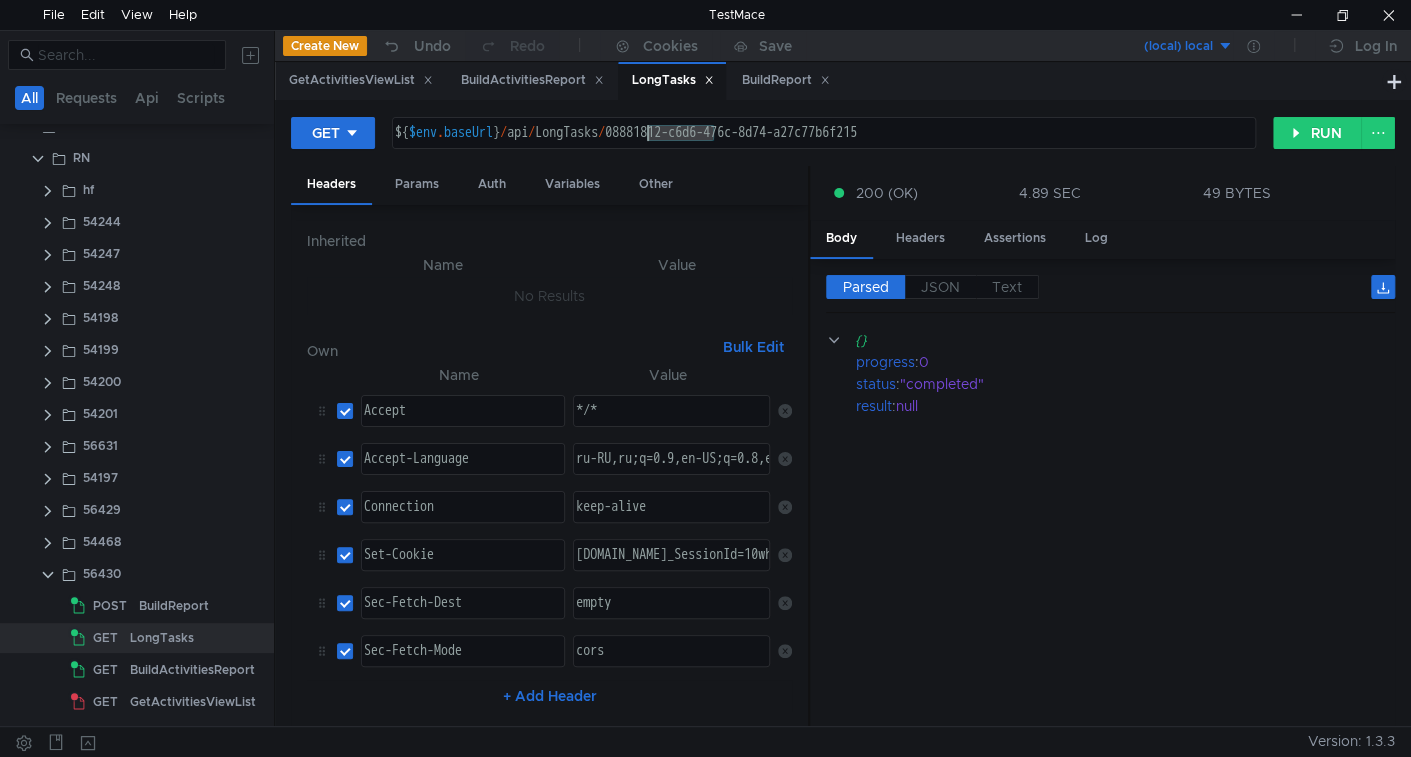click on "${ $env . baseUrl } / api / LongTasks / 08881812-c6d6-476c-8d74-a27c77b6f215" at bounding box center [822, 149] 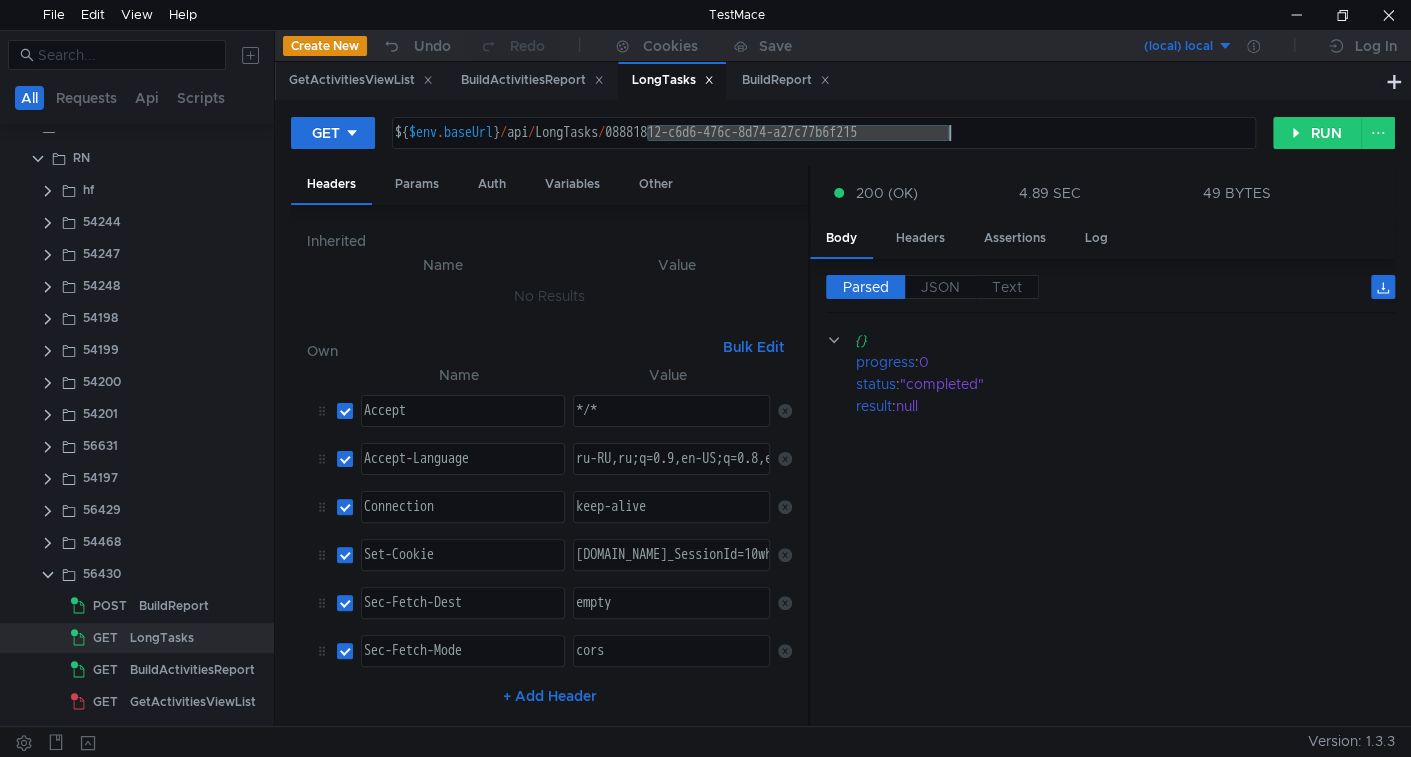paste on "a7a30a85-72d8-4c46-a2cf-b8008a887fb" 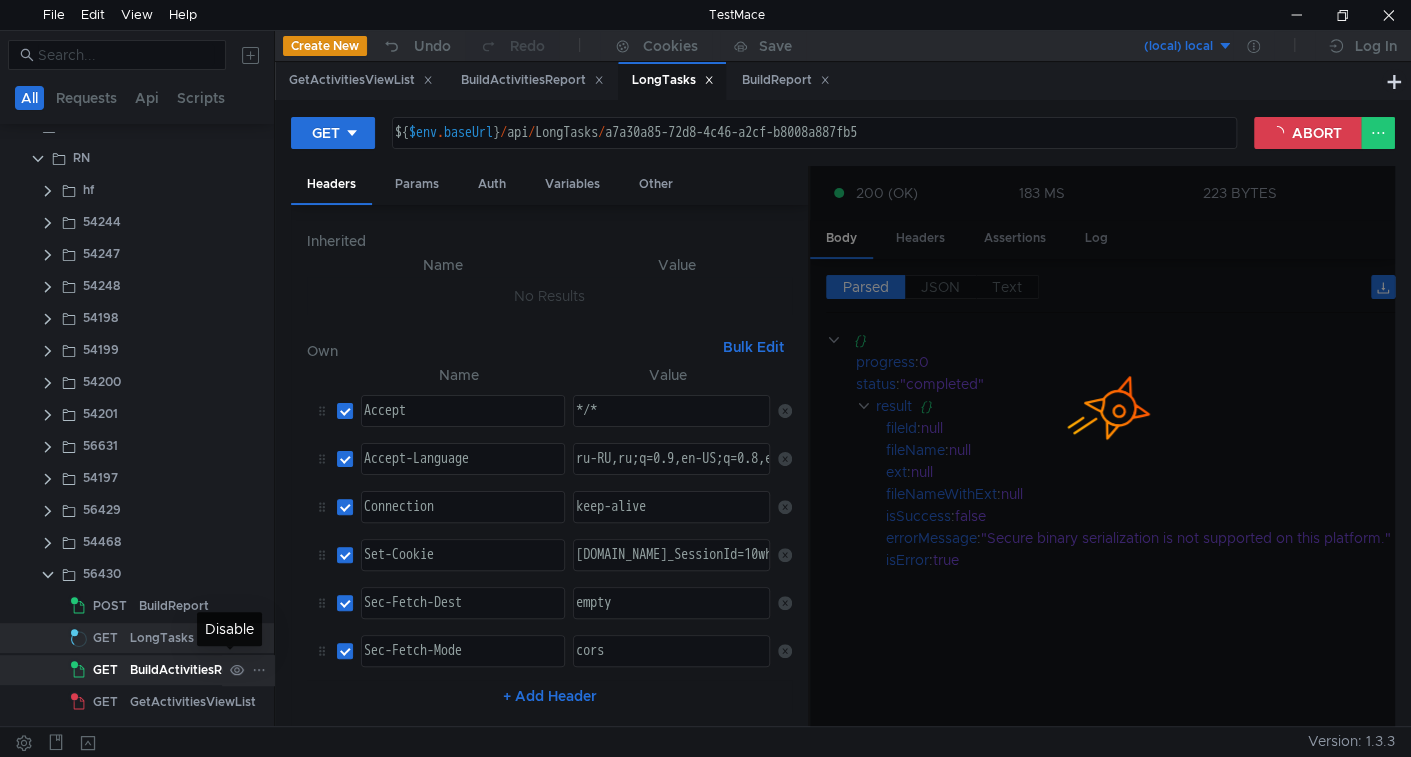 click 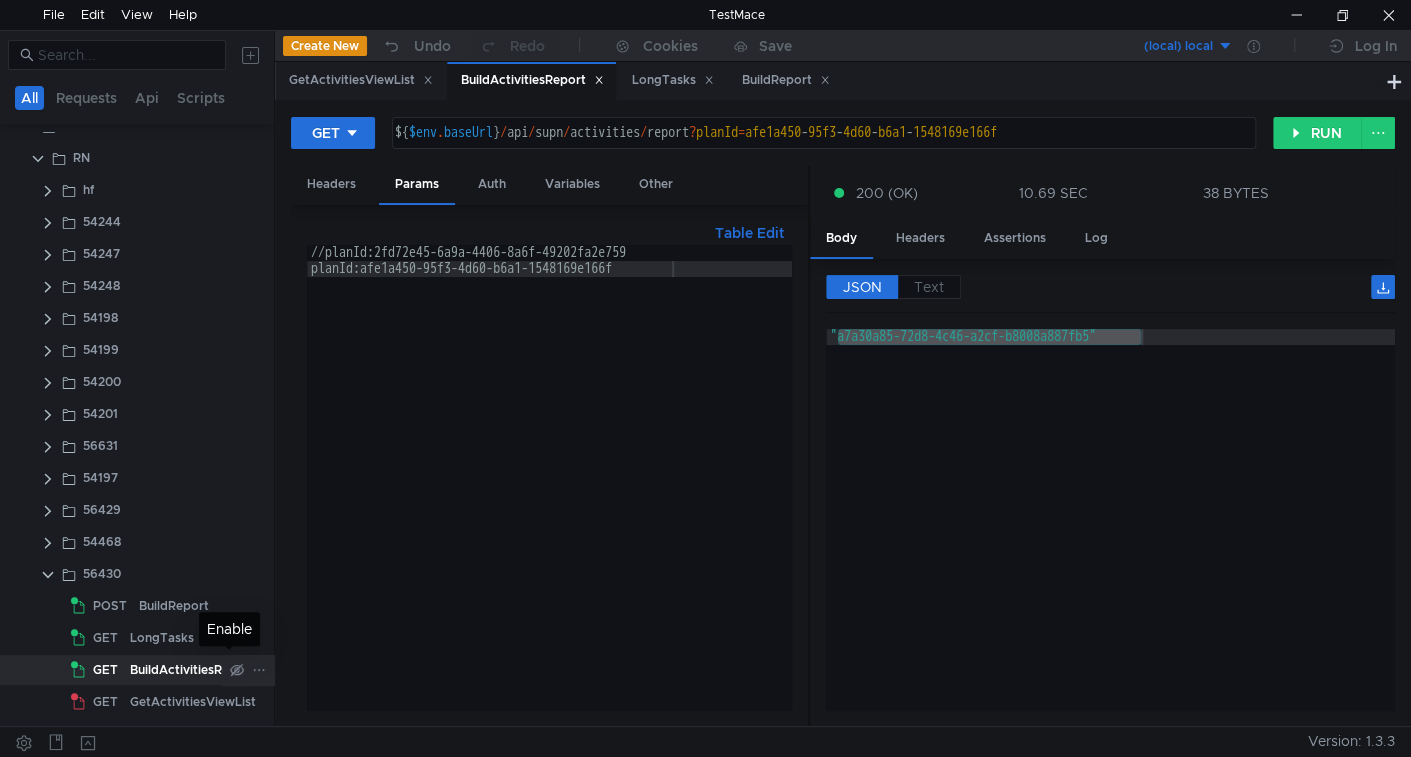 click 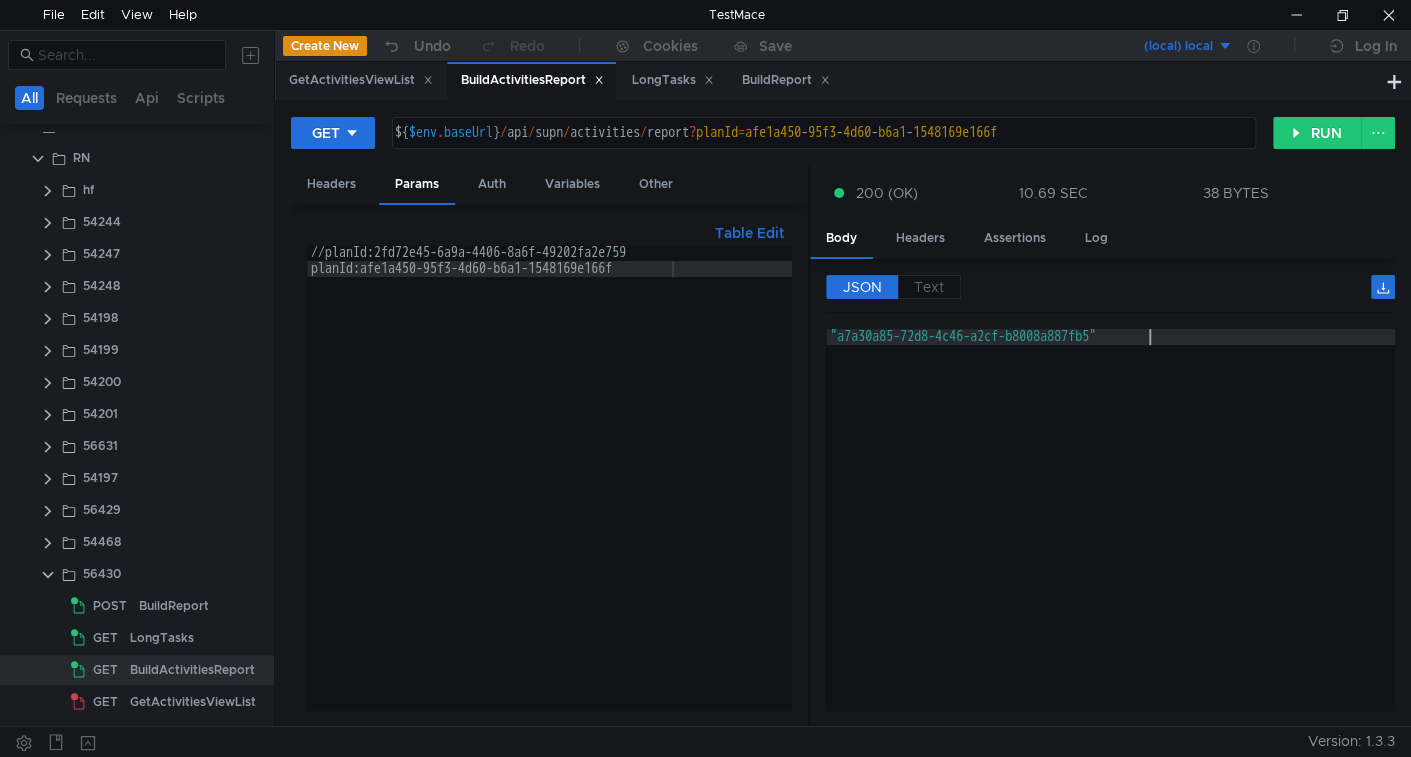 click on ""a7a30a85-72d8-4c46-a2cf-b8008a887fb5"" 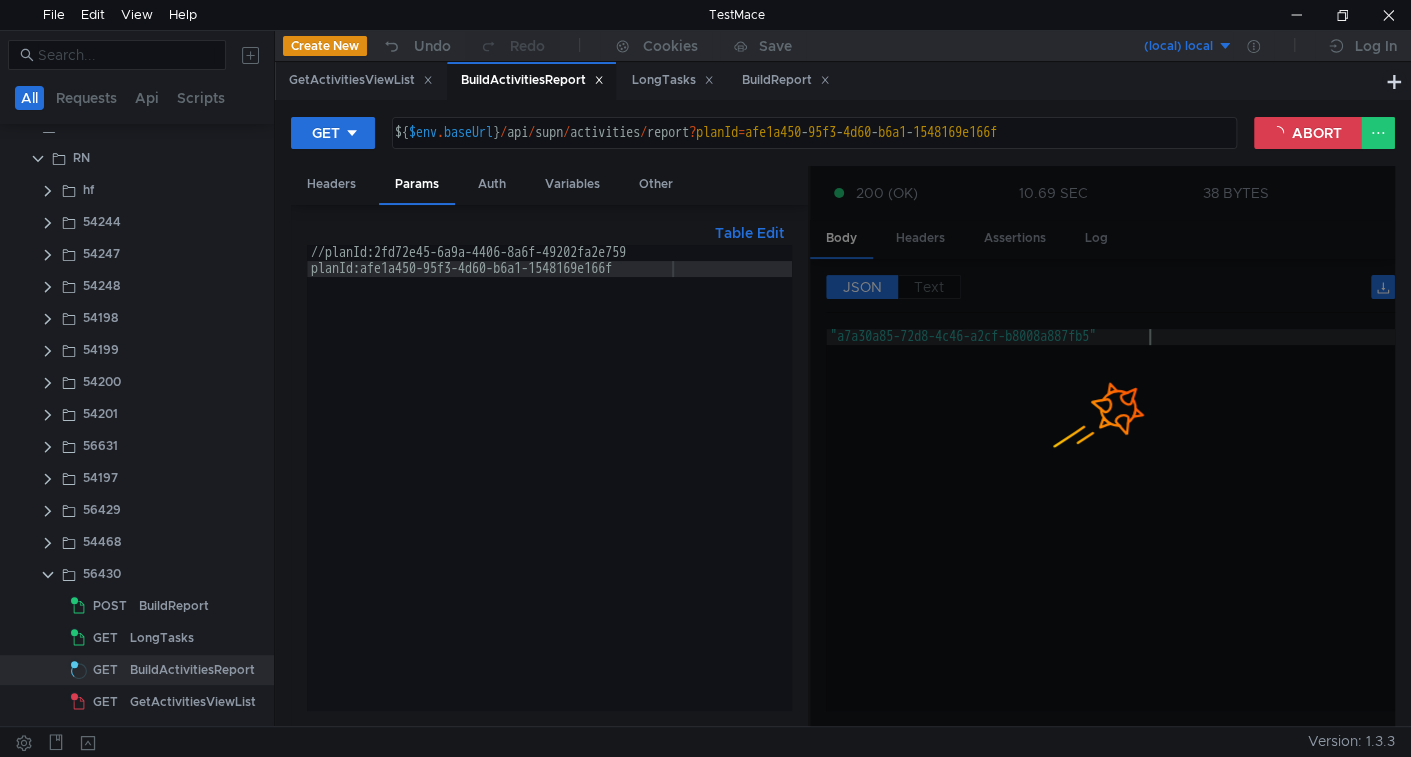 type on ""b10ef341-d047-4178-a9c6-acf9ed201f4e"" 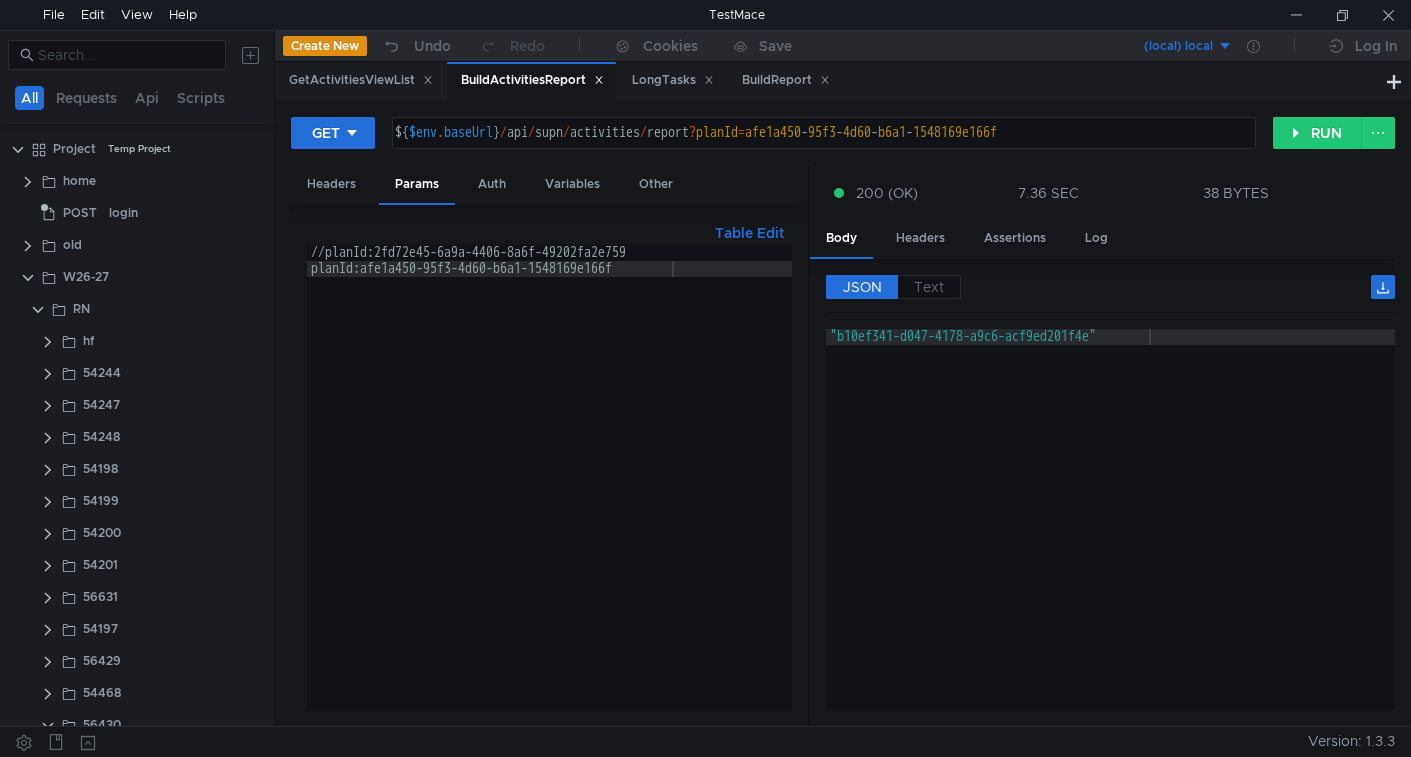 scroll, scrollTop: 0, scrollLeft: 0, axis: both 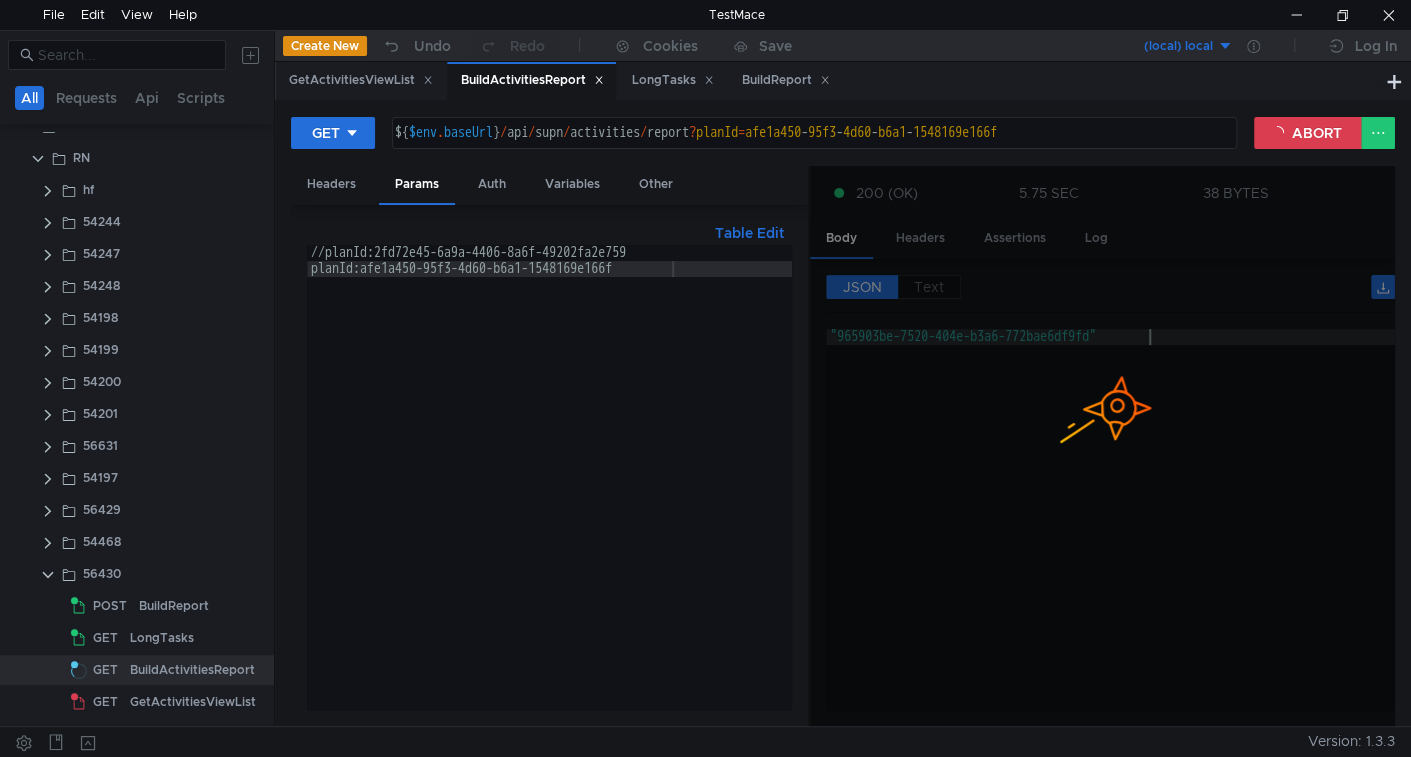 type on ""e708aa50-4a72-448b-85d8-f57b7c172616"" 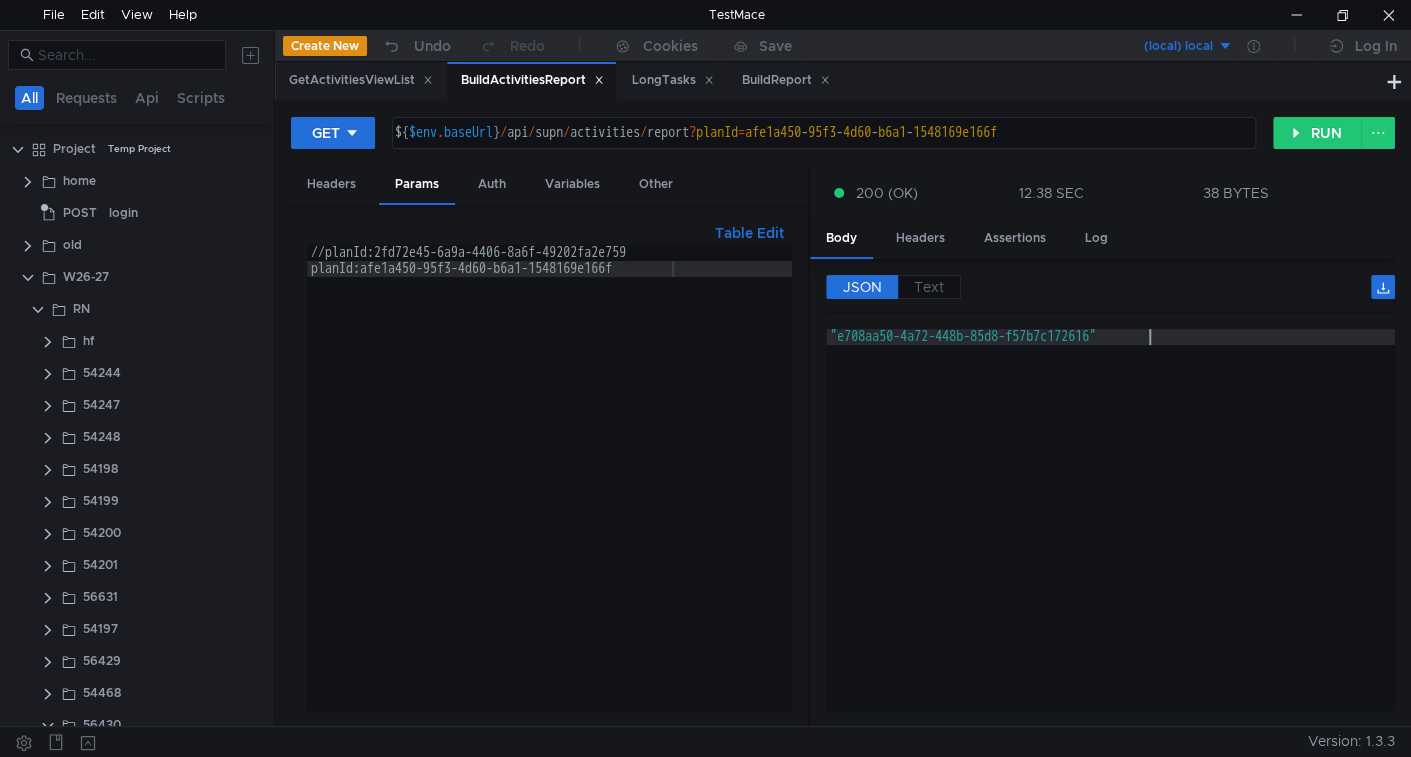 scroll, scrollTop: 0, scrollLeft: 0, axis: both 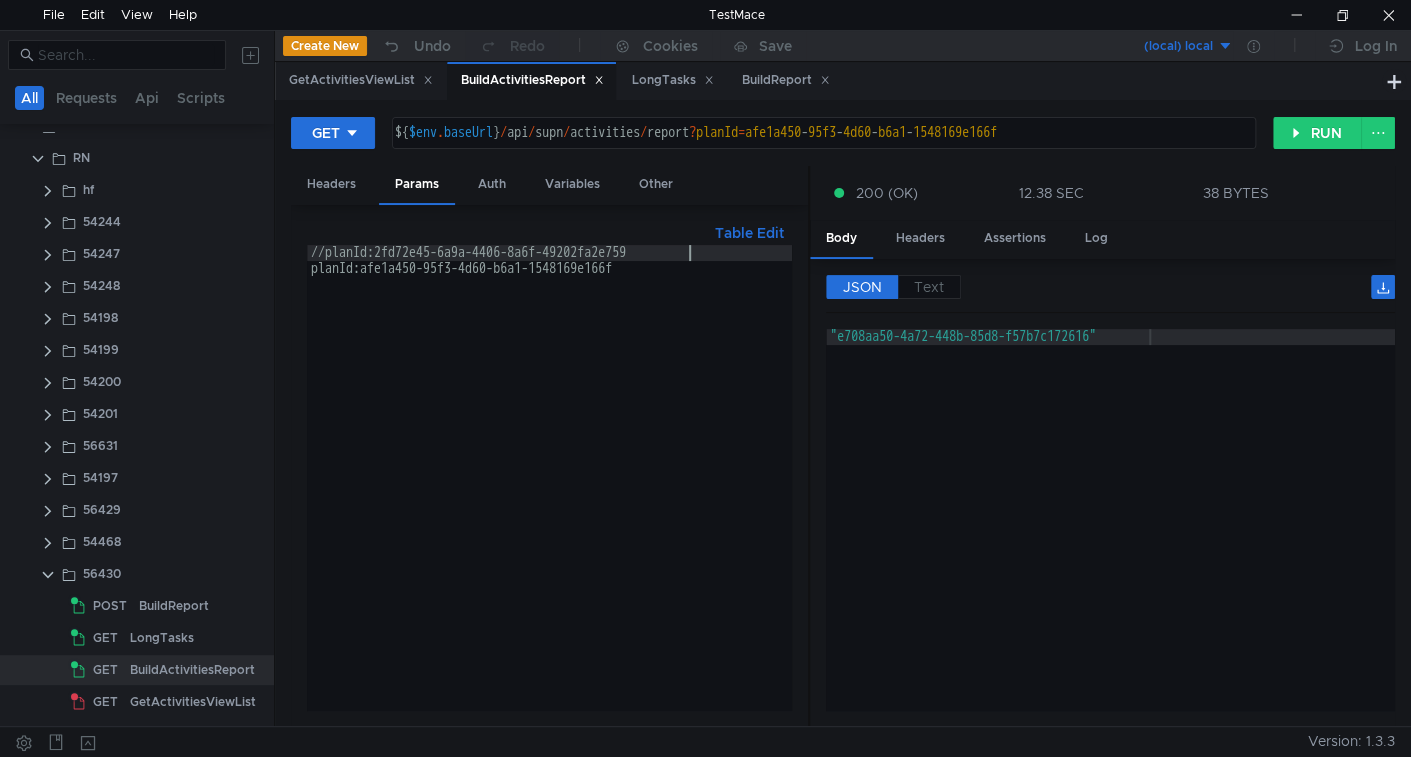 click on "//planId:2fd72e45-6a9a-4406-8a6f-49202fa2e759 planId:afe1a450-95f3-4d60-b6a1-1548169e166f" at bounding box center [549, 493] 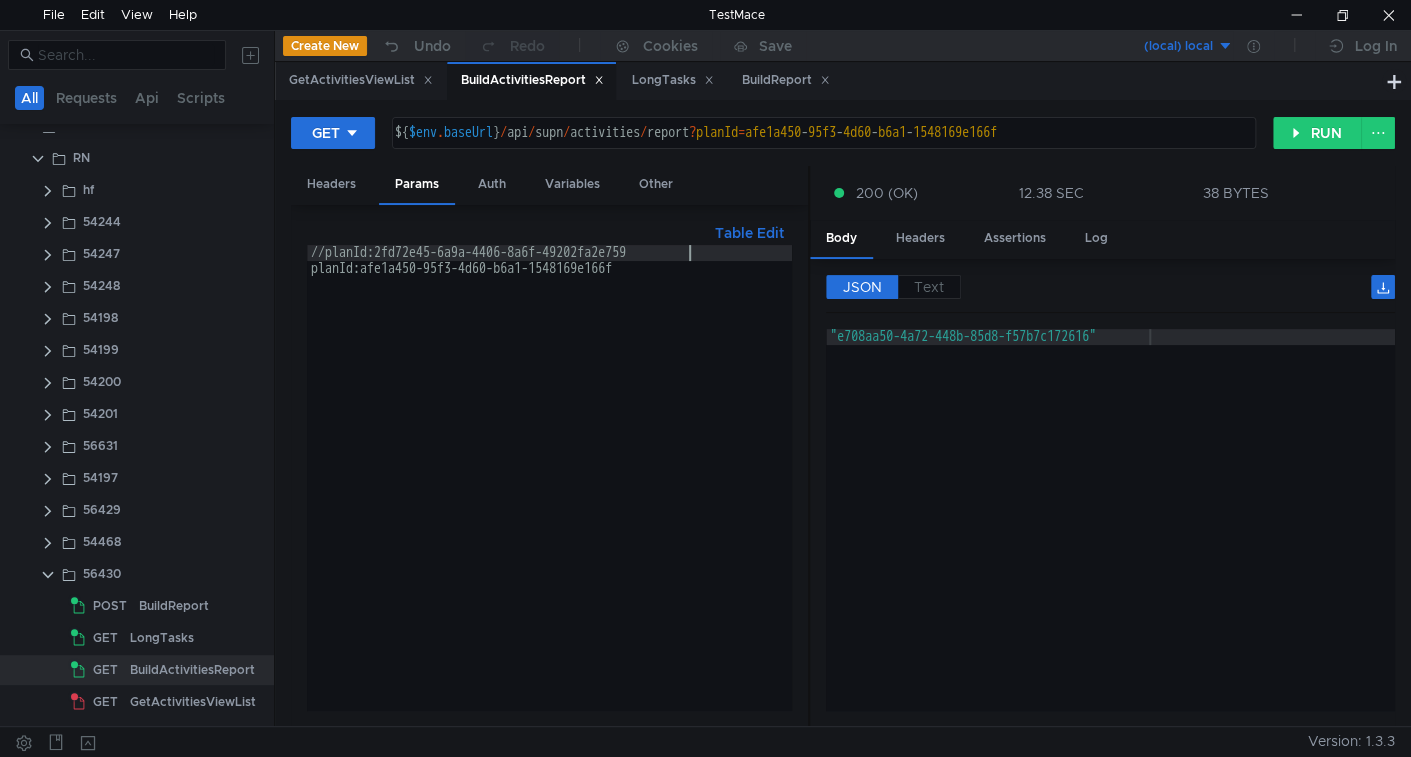 type on "planId:afe1a450-95f3-4d60-b6a1-1548169e166f" 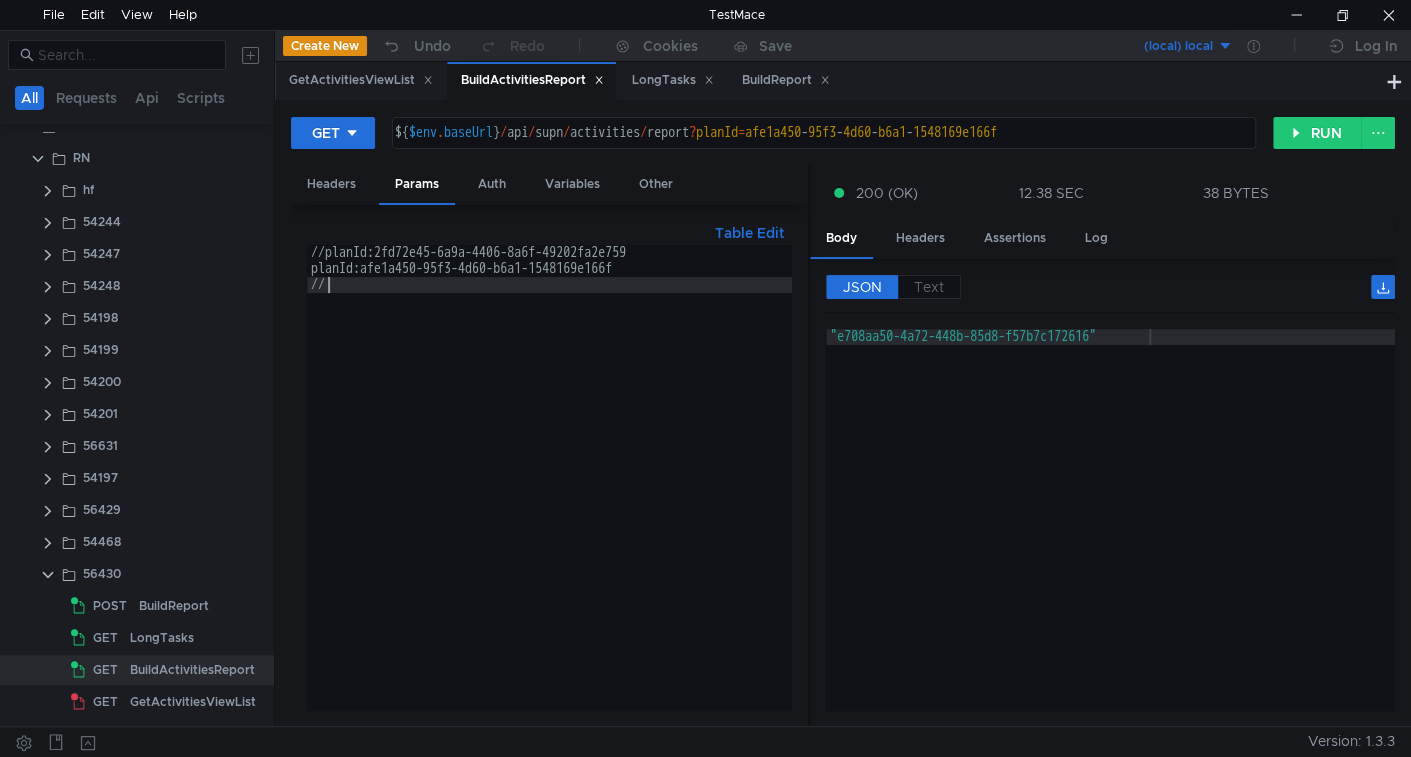 paste on "planId:afe1a450-95f3-4d60-b6a1-1548169e166f" 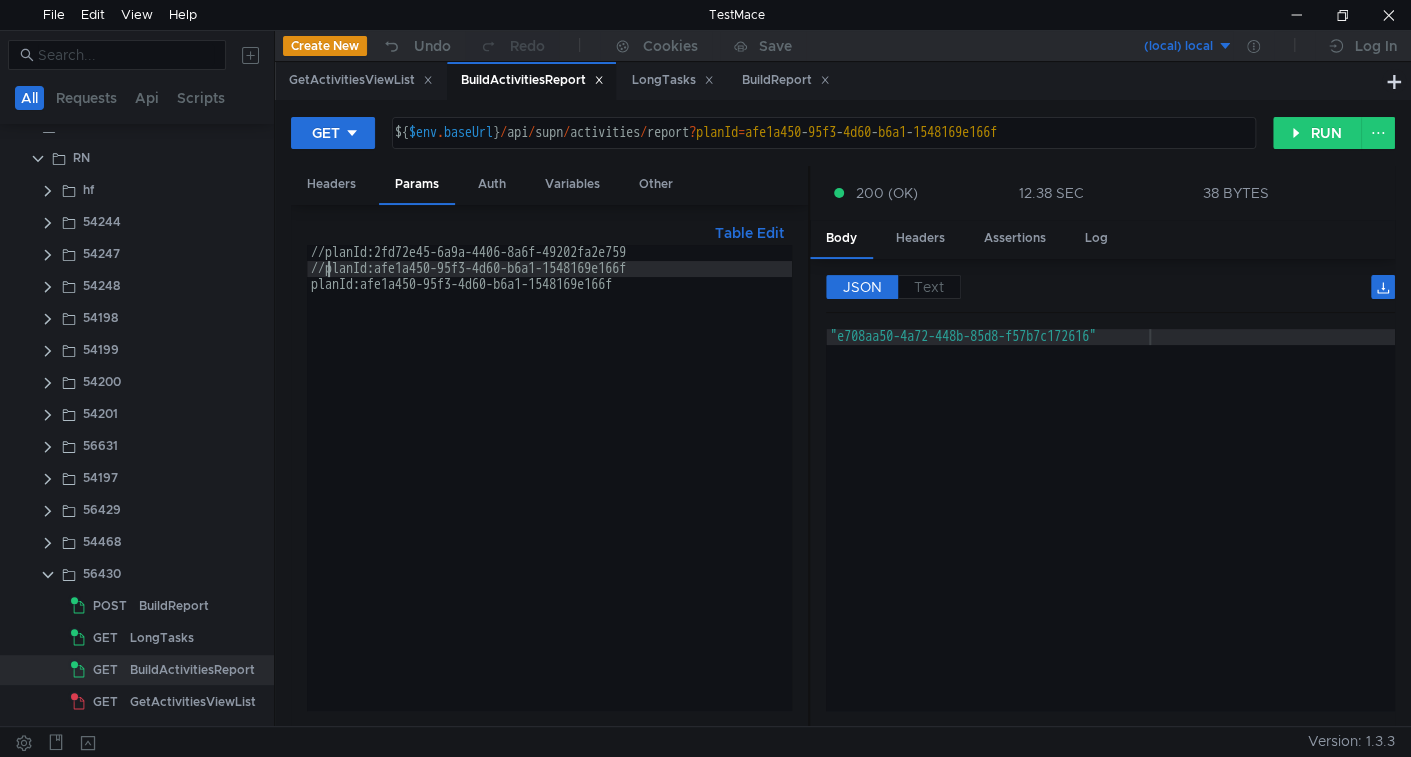 scroll, scrollTop: 0, scrollLeft: 0, axis: both 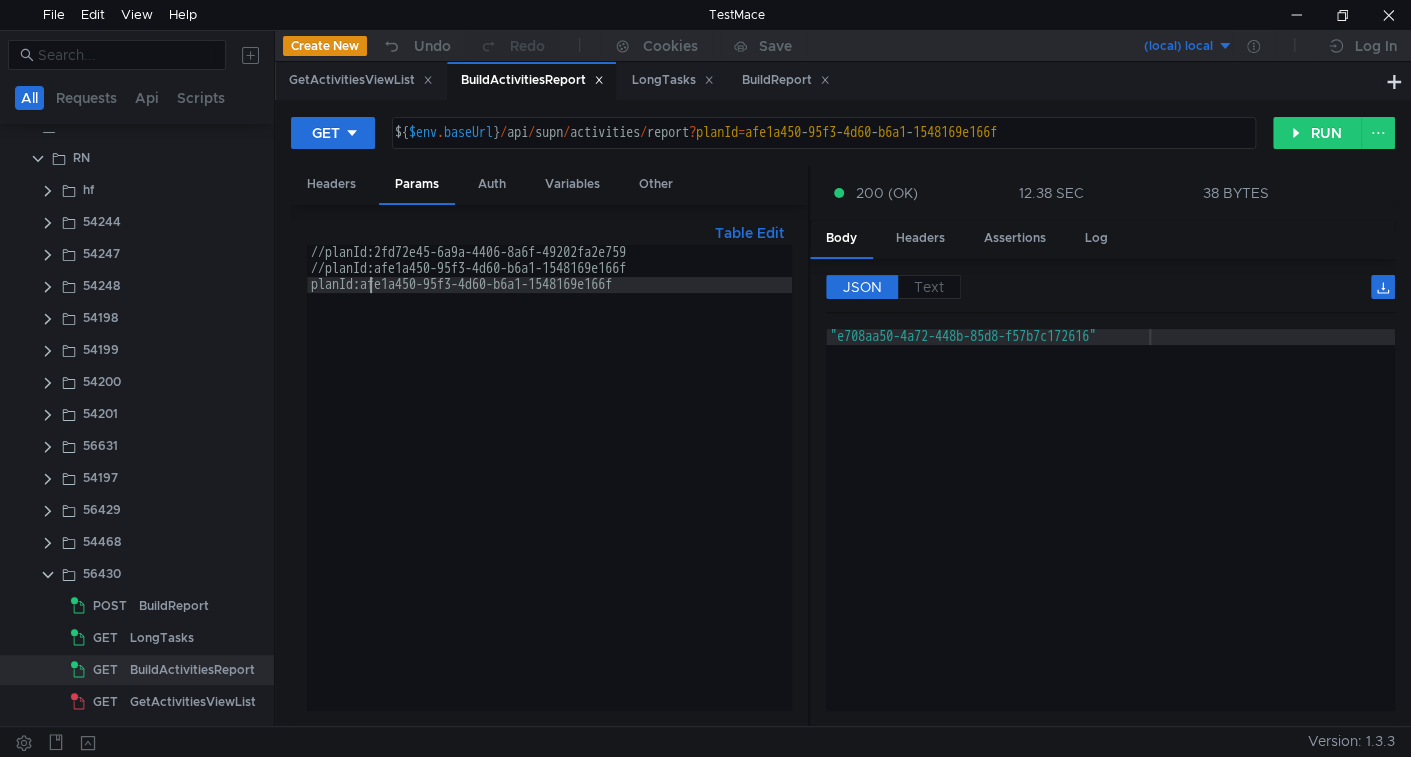 click on "//planId:2fd72e45-6a9a-4406-8a6f-49202fa2e759 //planId:afe1a450-95f3-4d60-b6a1-1548169e166f planId:afe1a450-95f3-4d60-b6a1-1548169e166f" at bounding box center (549, 493) 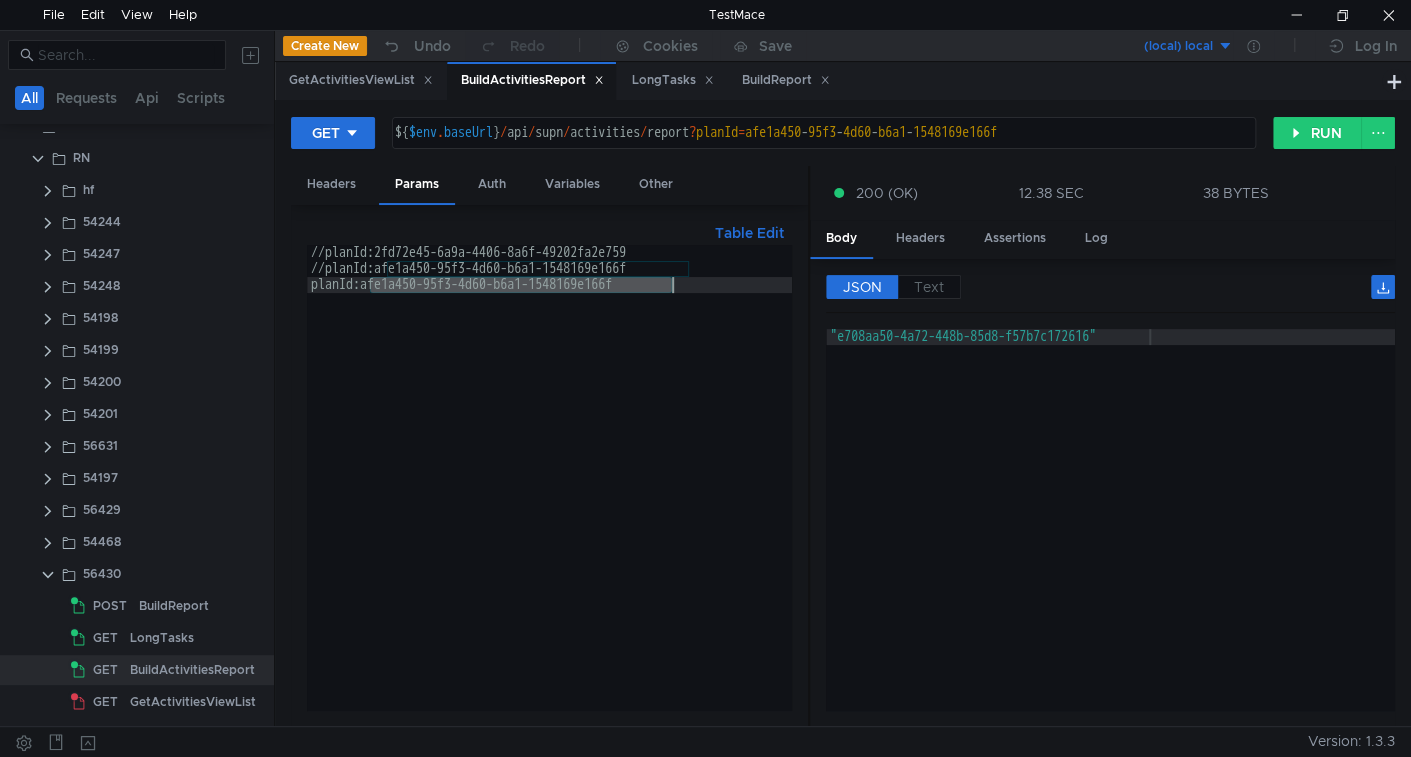 paste on "cc00a62d-6a05-4c4d-95d8-d6b7e71fa4e3" 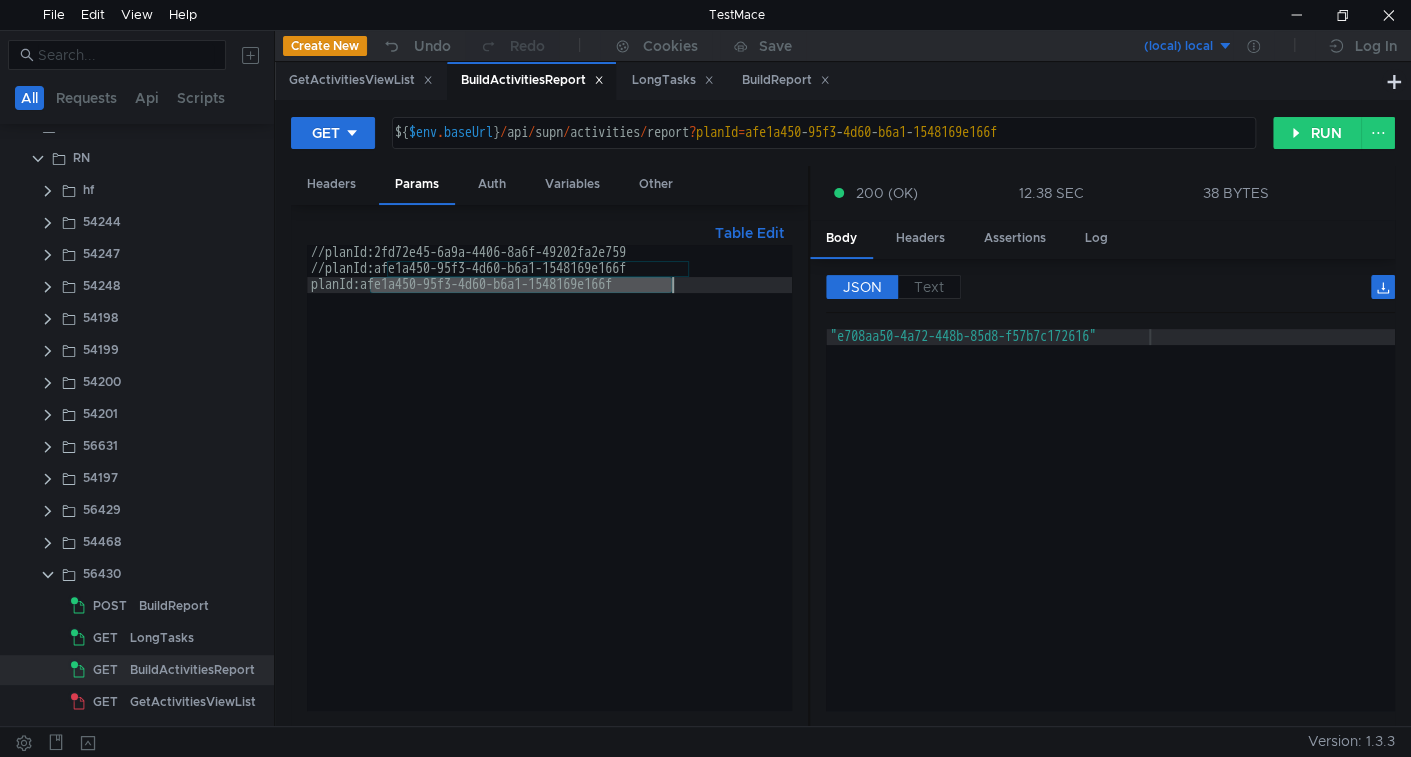 type on "planId:cc00a62d-6a05-4c4d-95d8-d6b7e71fa4e3" 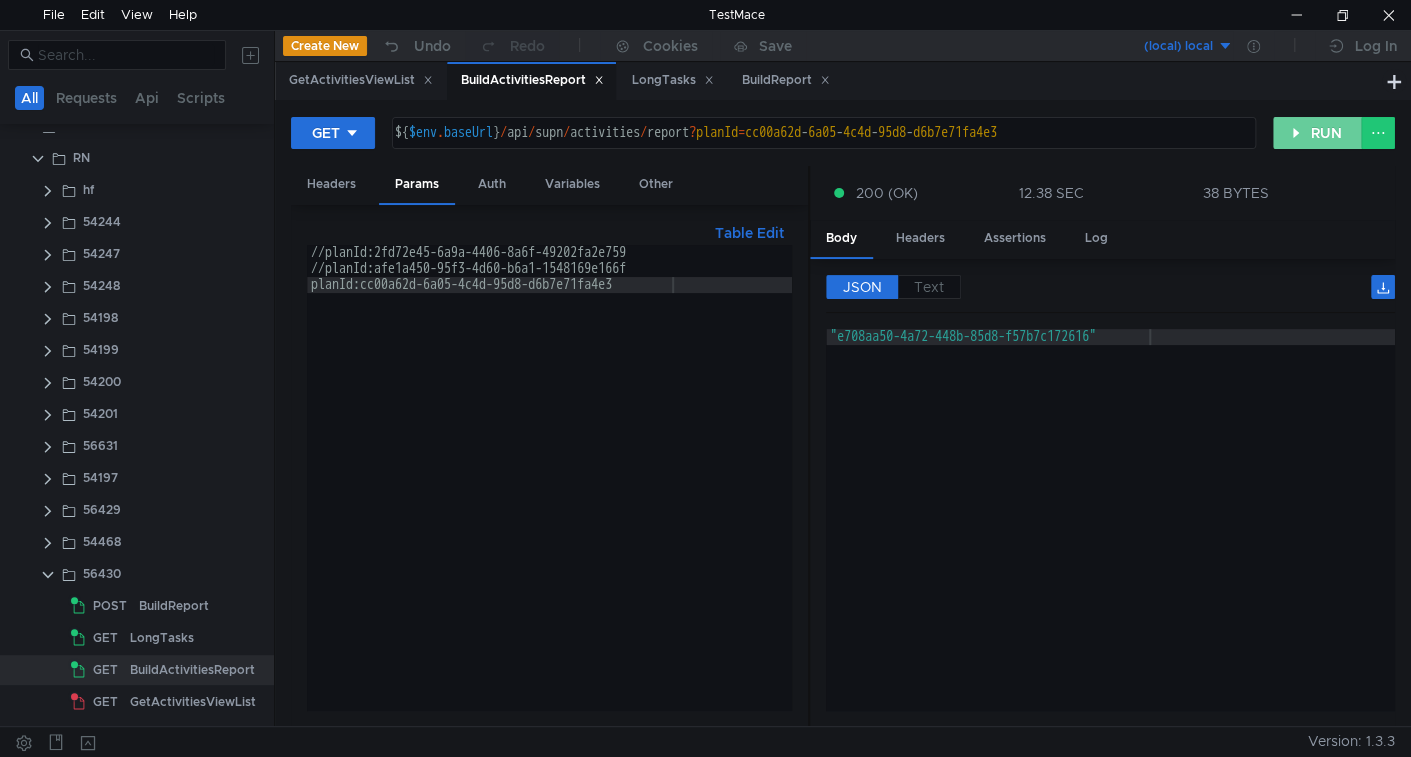 click on "RUN" 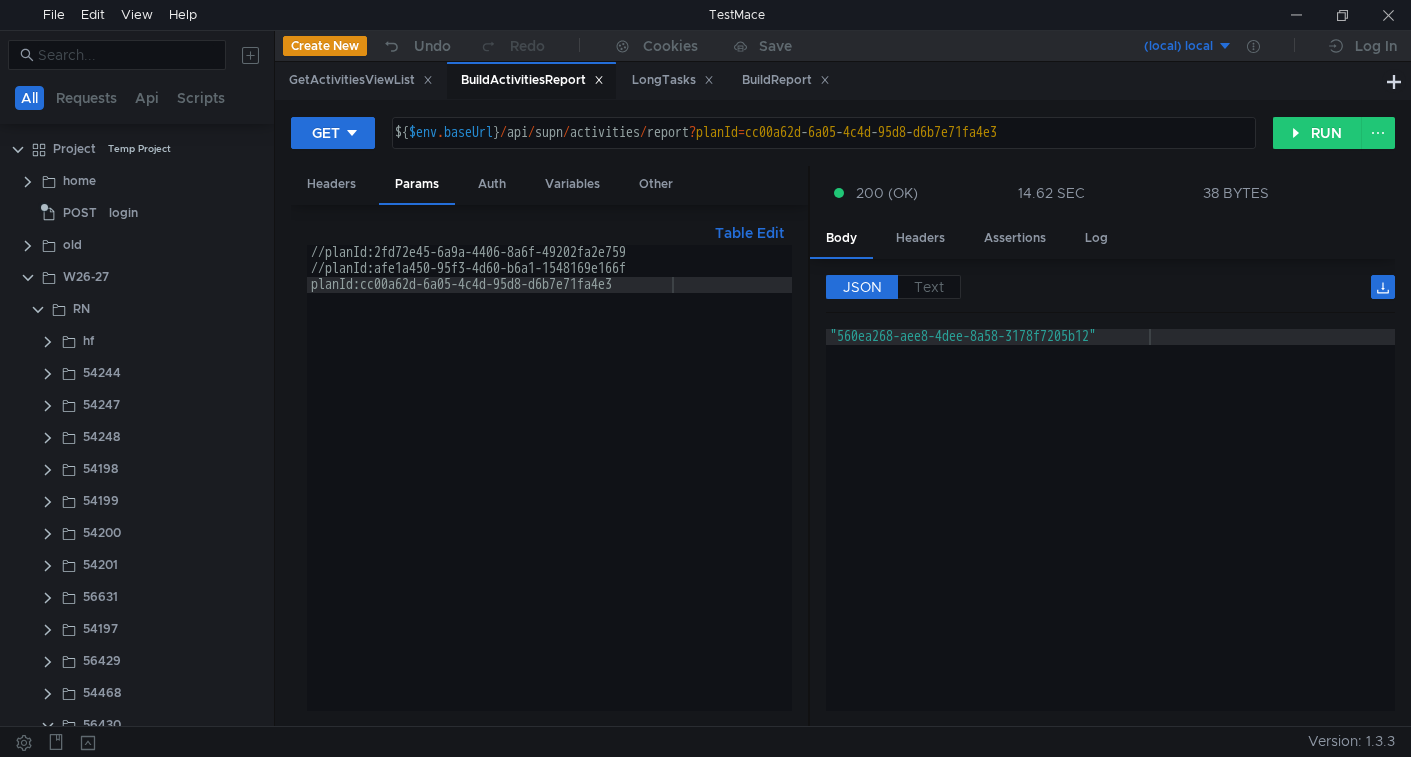 scroll, scrollTop: 0, scrollLeft: 0, axis: both 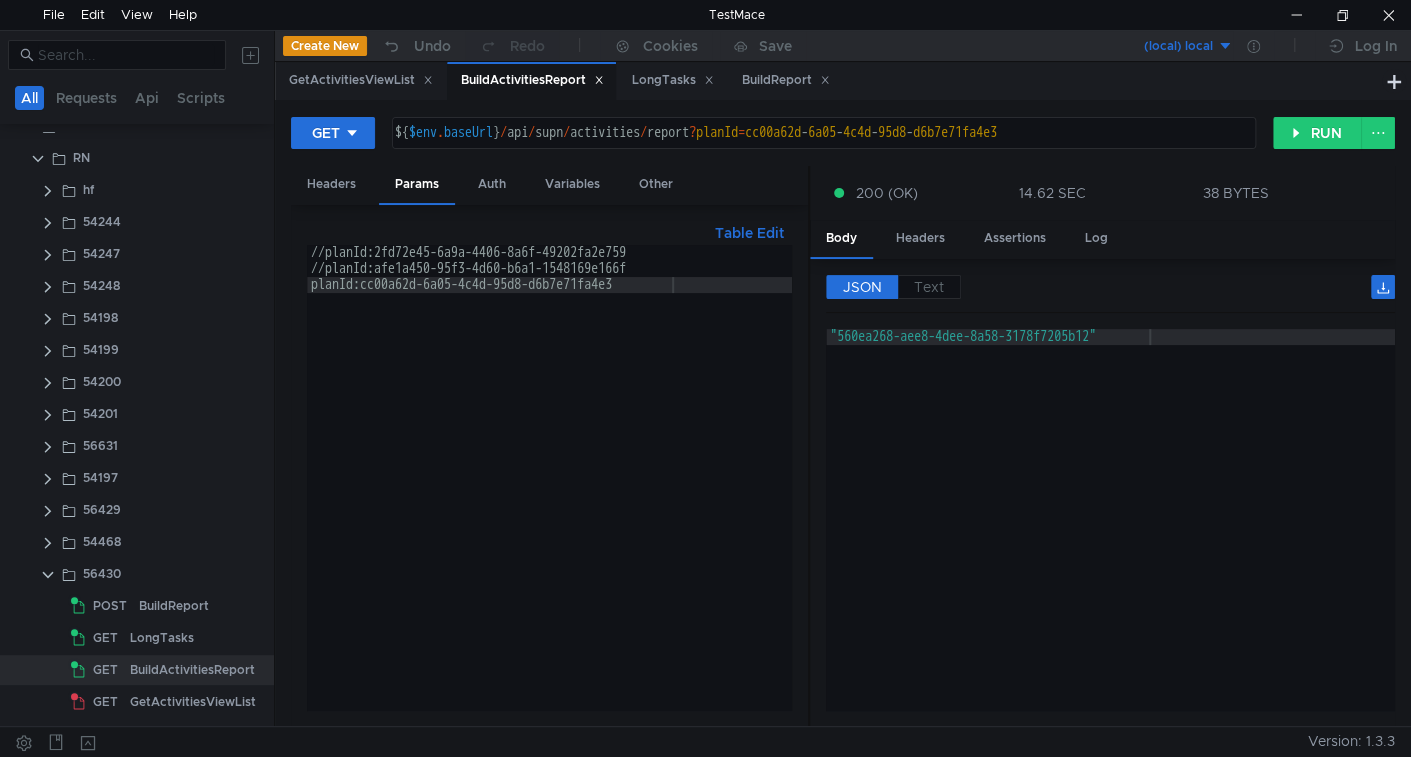 click on "//planId:2fd72e45-6a9a-4406-8a6f-49202fa2e759 //planId:afe1a450-95f3-4d60-b6a1-1548169e166f planId:cc00a62d-6a05-4c4d-95d8-d6b7e71fa4e3" at bounding box center (549, 493) 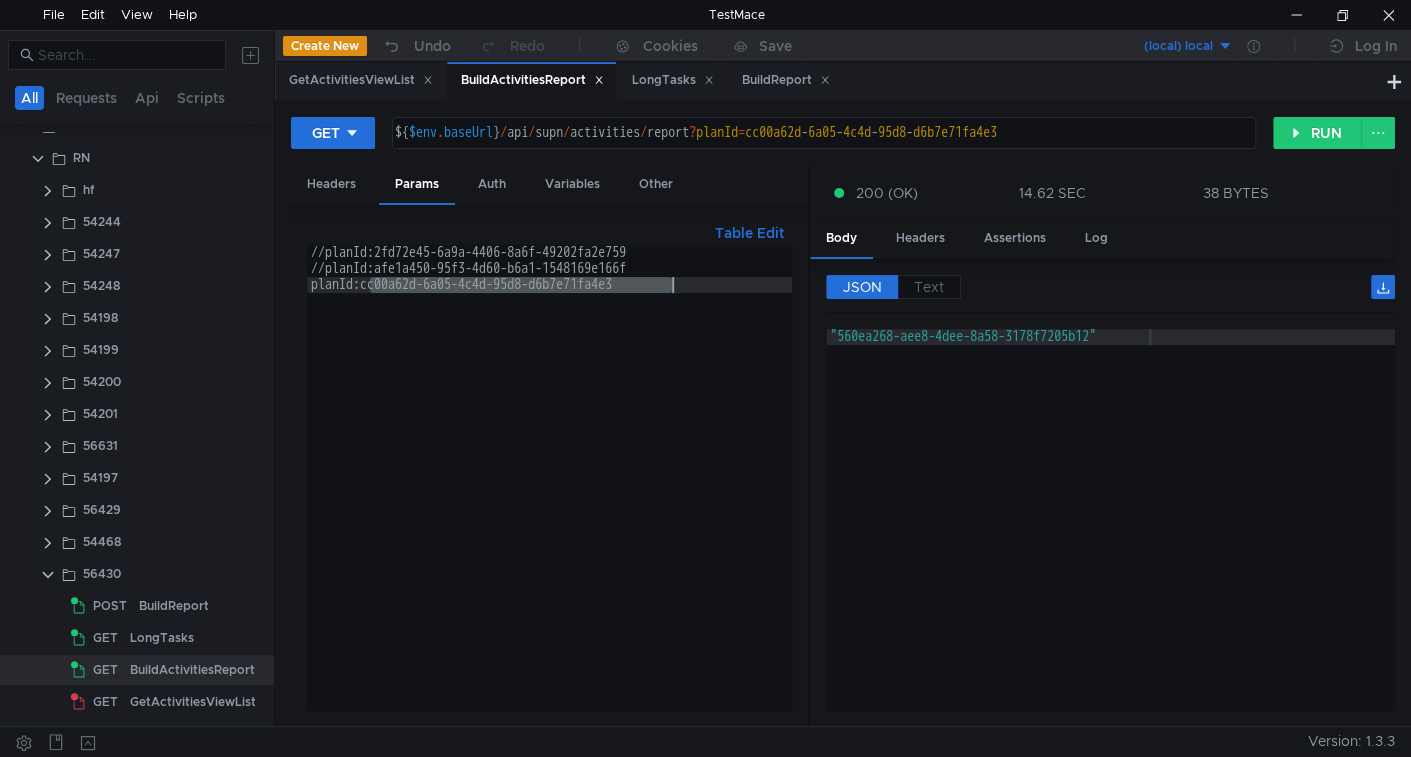 drag, startPoint x: 411, startPoint y: 287, endPoint x: 623, endPoint y: 280, distance: 212.11554 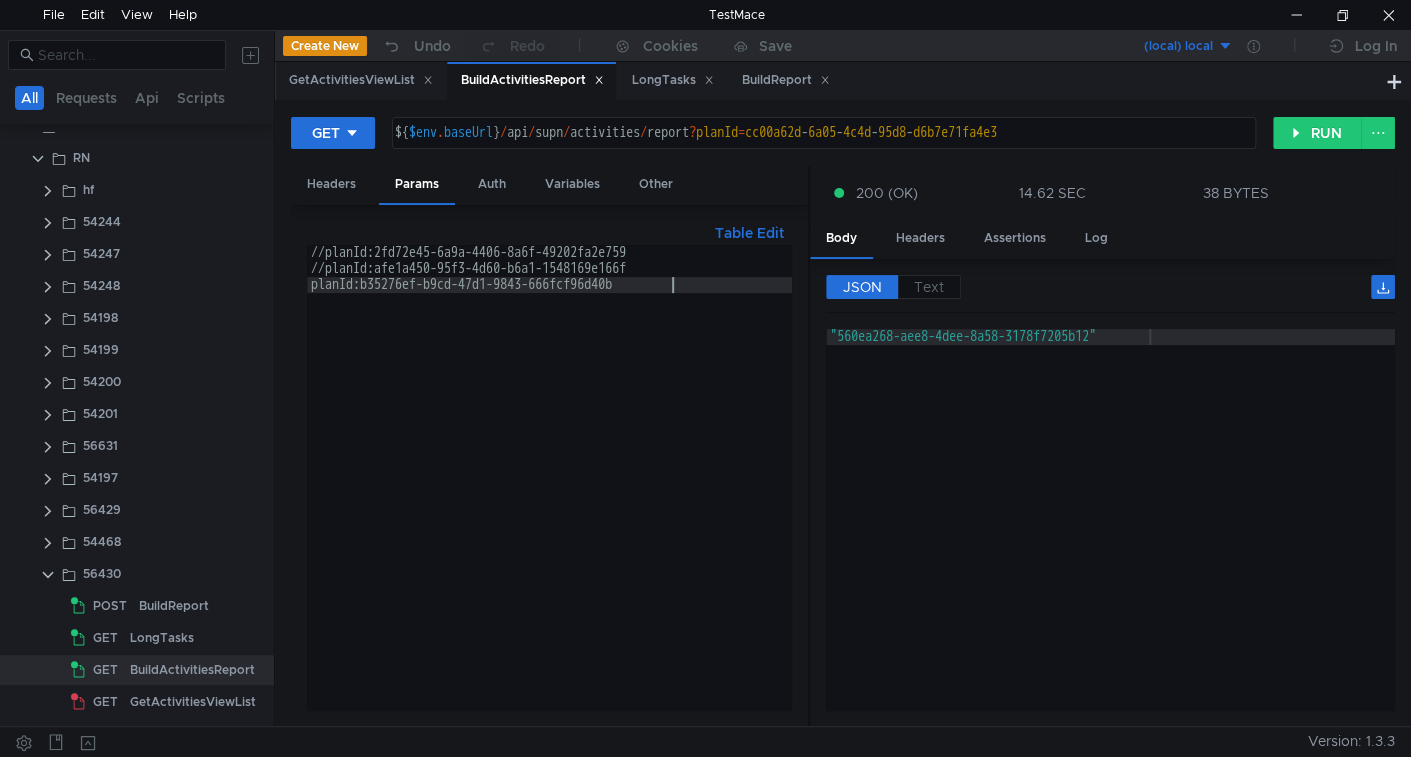 type on "planId:b35276ef-b9cd-47d1-9843-666fcf96d40b" 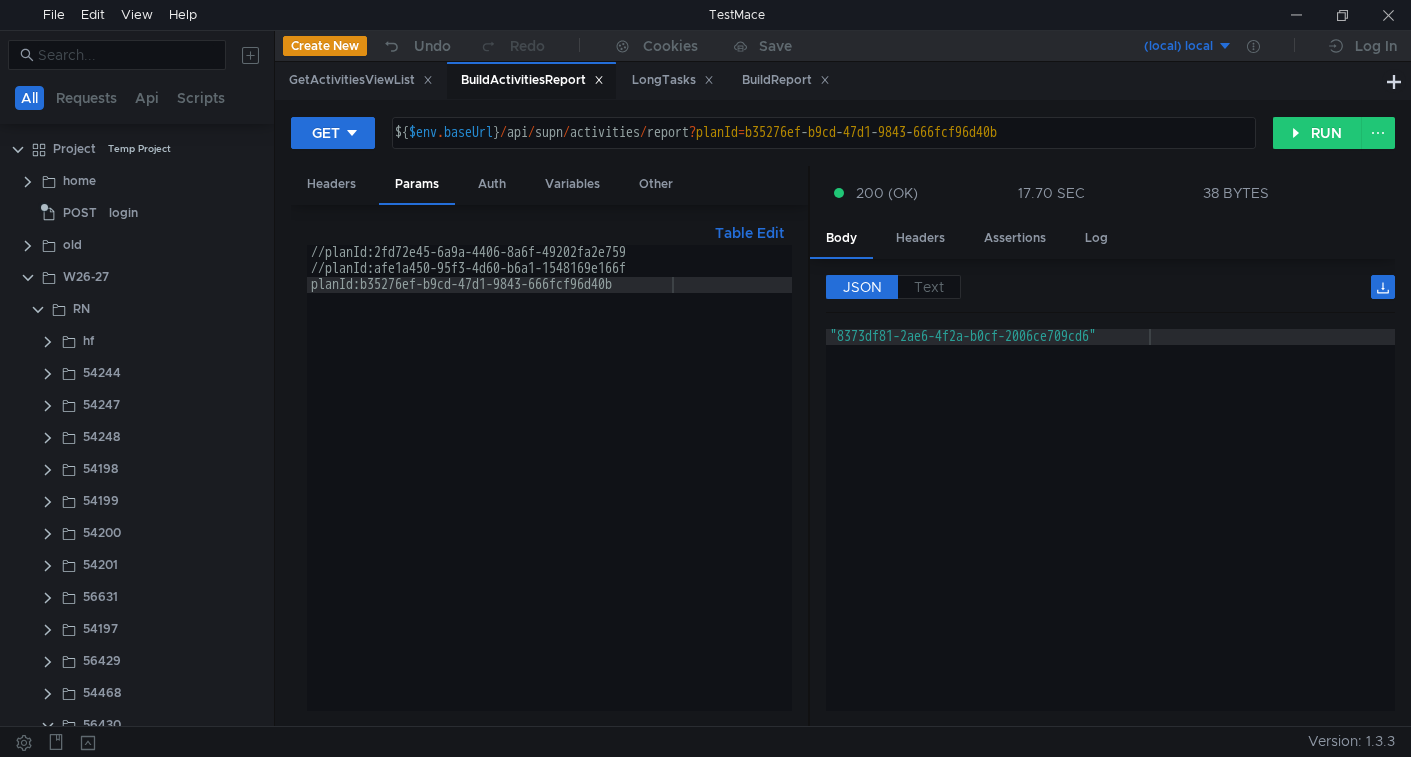 scroll, scrollTop: 0, scrollLeft: 0, axis: both 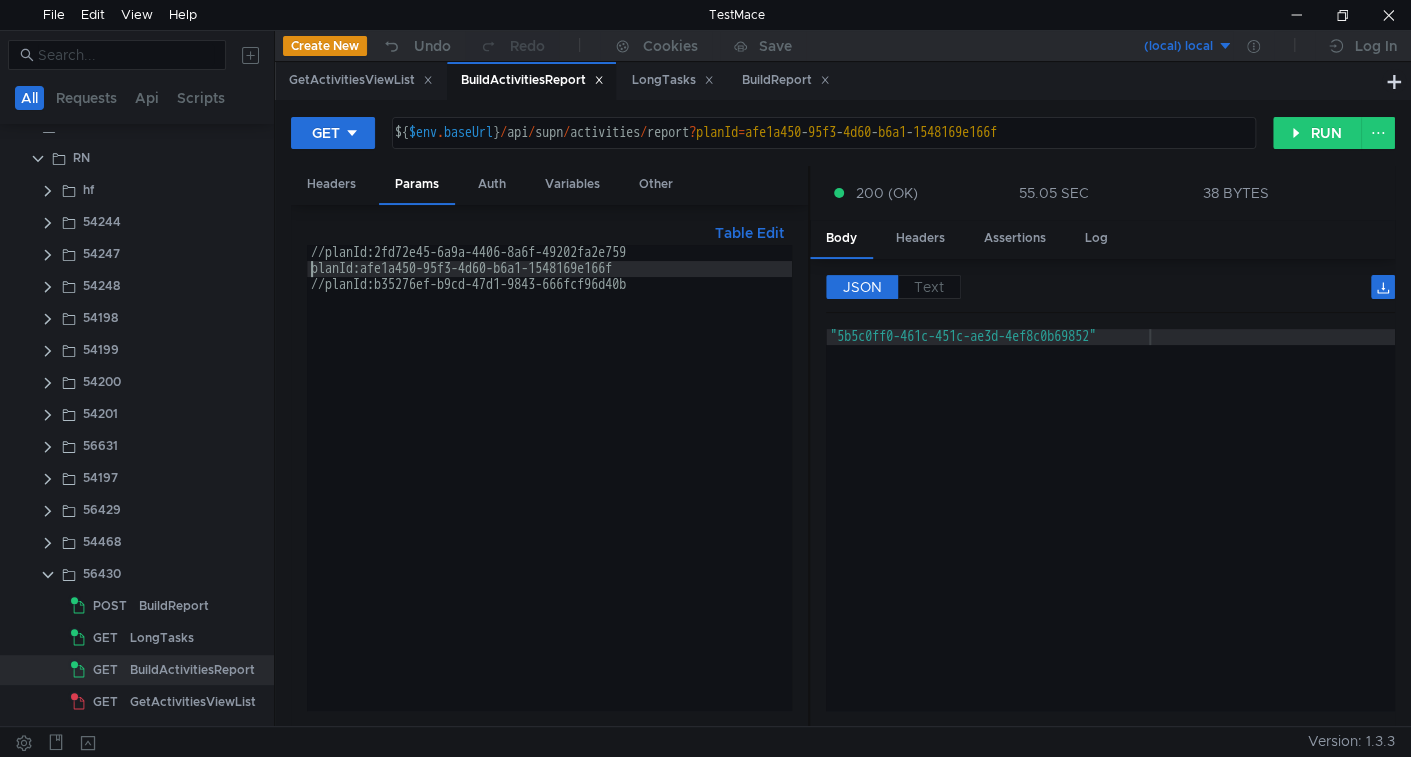 type on "planId:afe1a450-95f3-4d60-b6a1-1548169e166f" 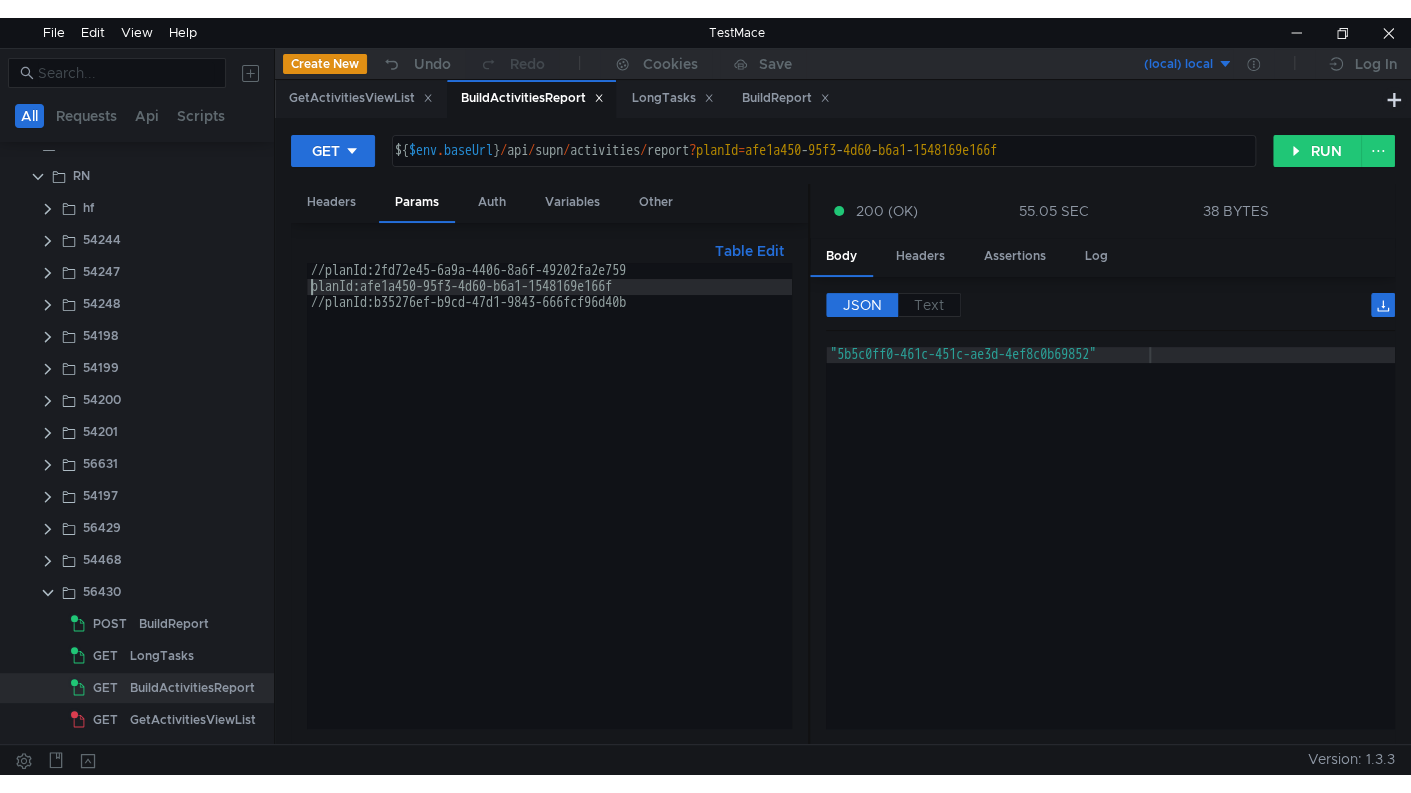 scroll, scrollTop: 115, scrollLeft: 0, axis: vertical 